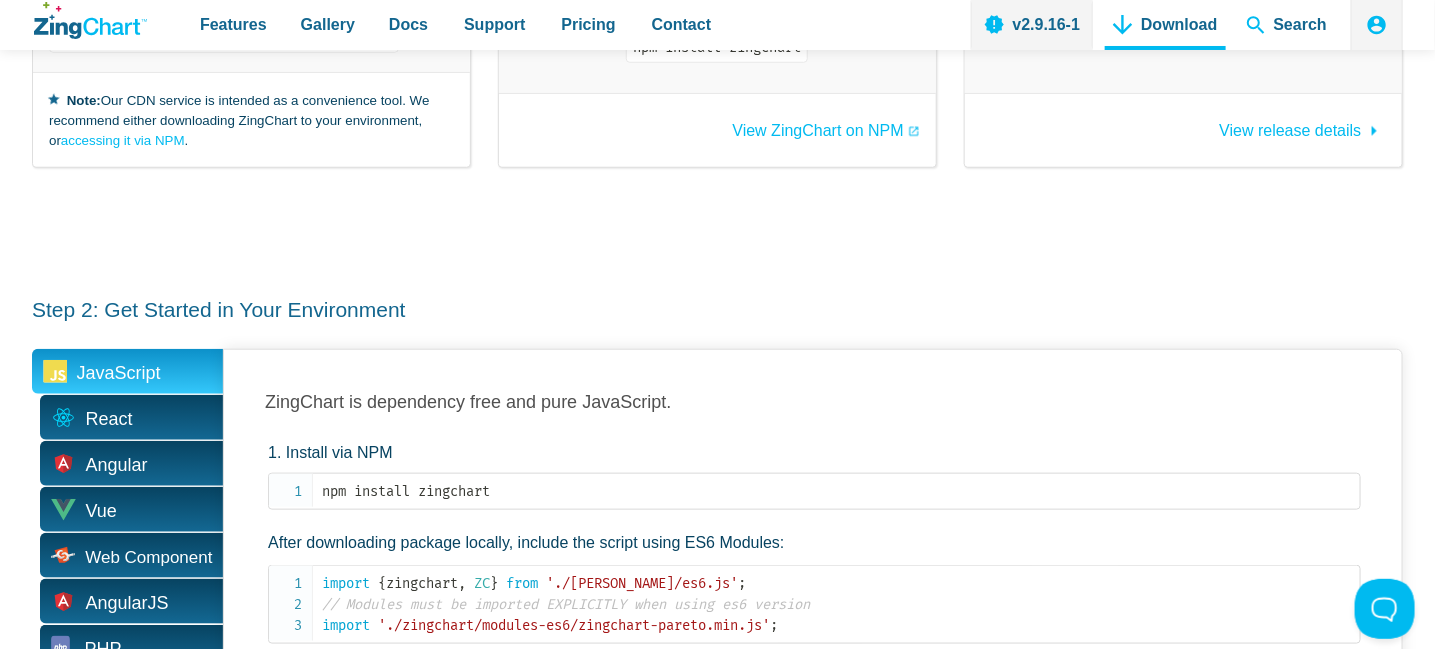 scroll, scrollTop: 0, scrollLeft: 0, axis: both 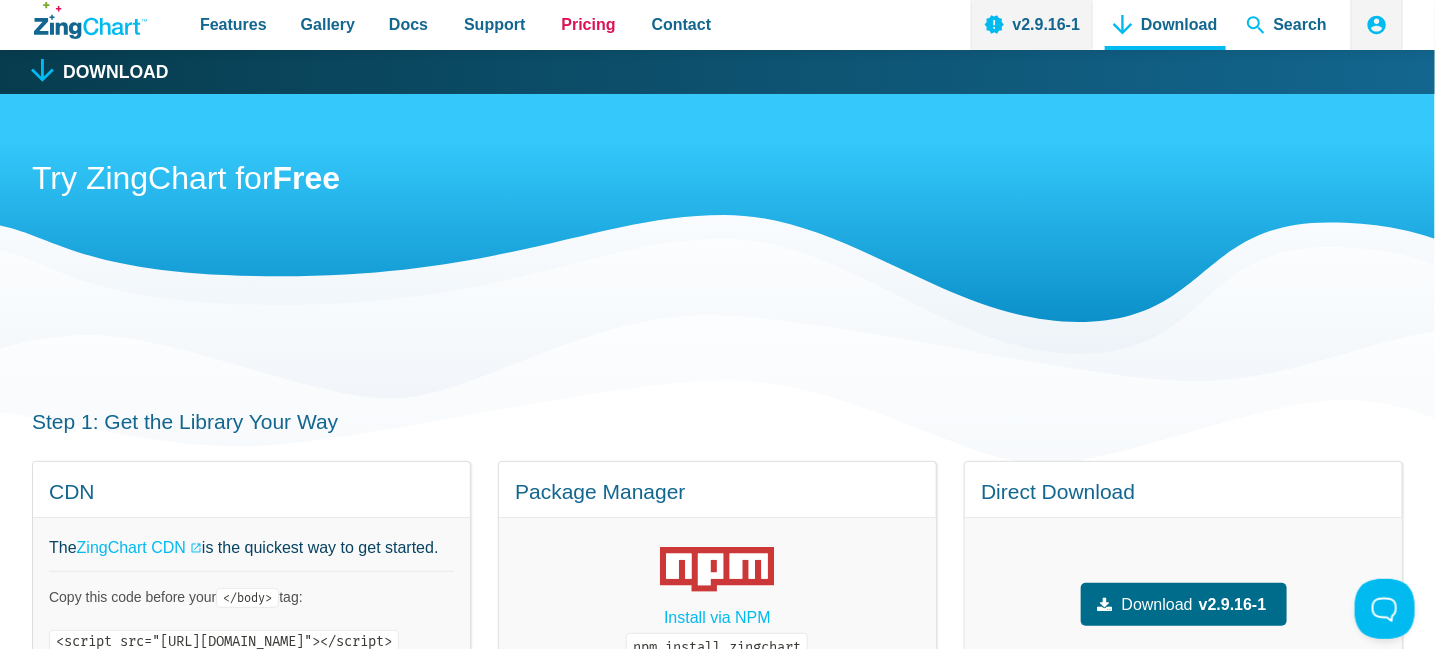 click on "Pricing" at bounding box center [588, 24] 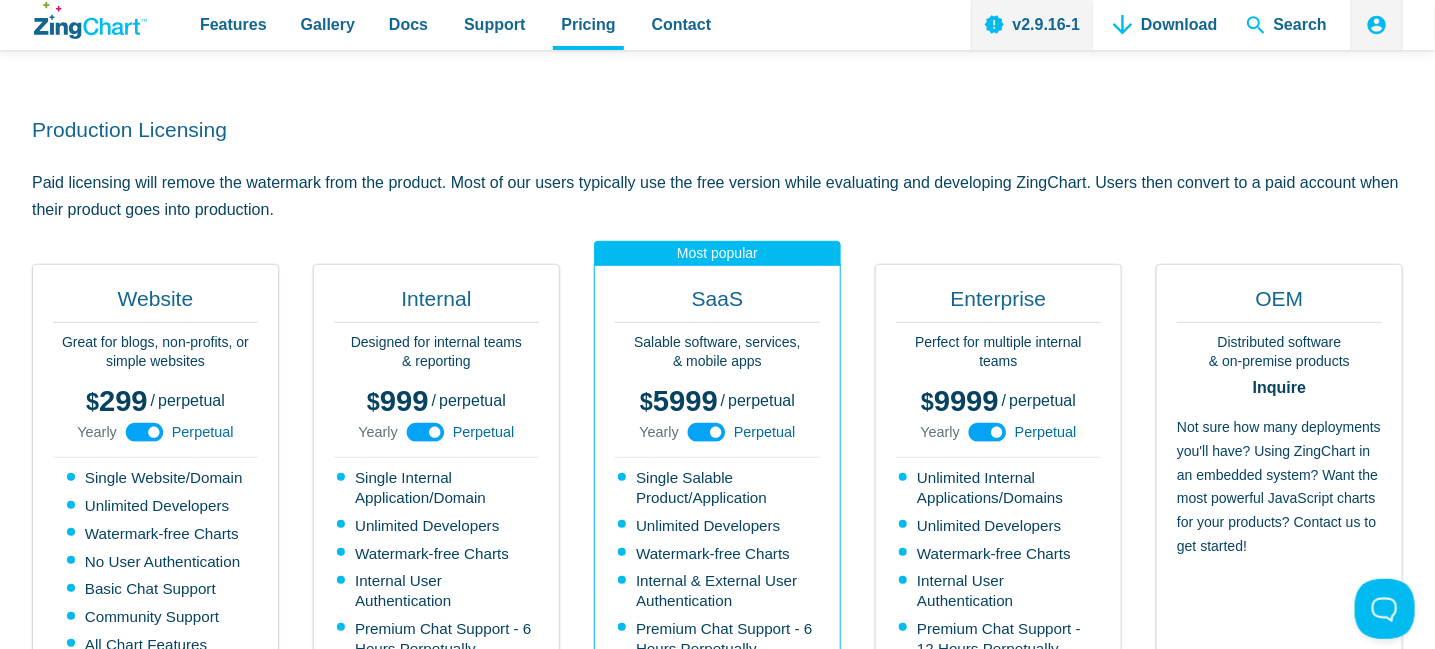 scroll, scrollTop: 400, scrollLeft: 0, axis: vertical 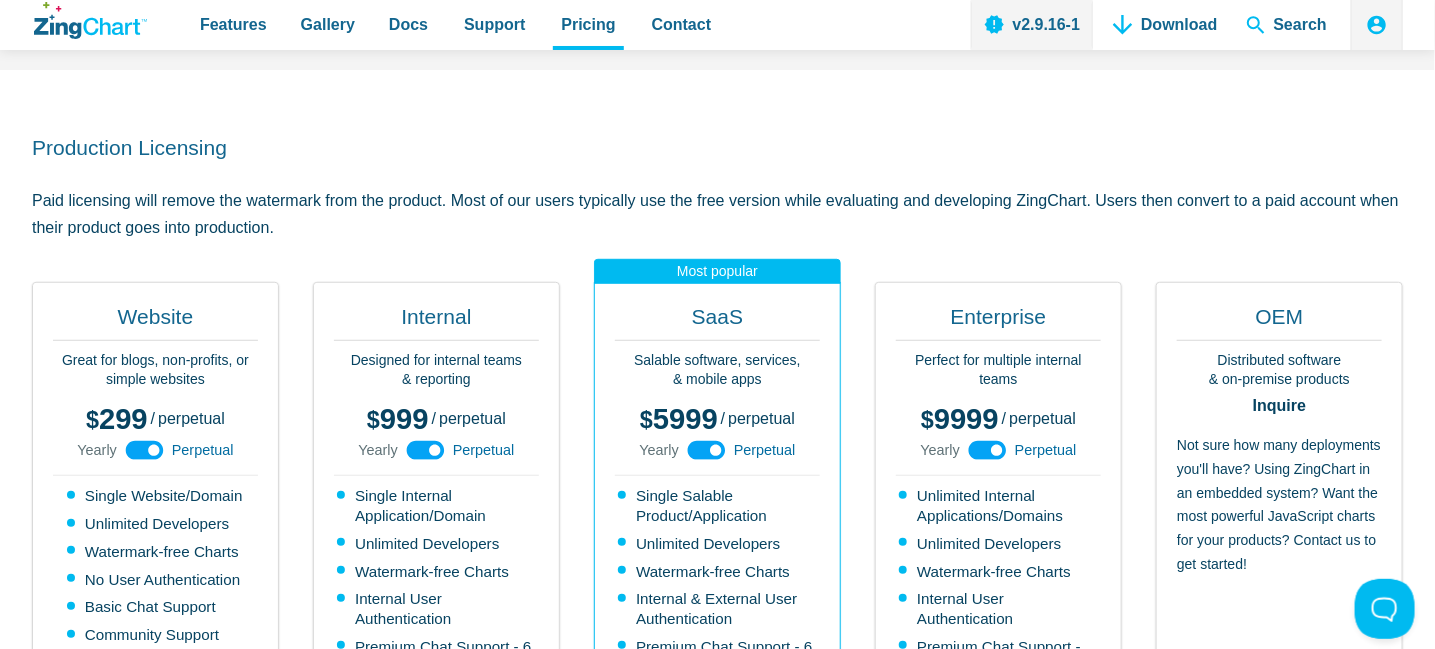 click 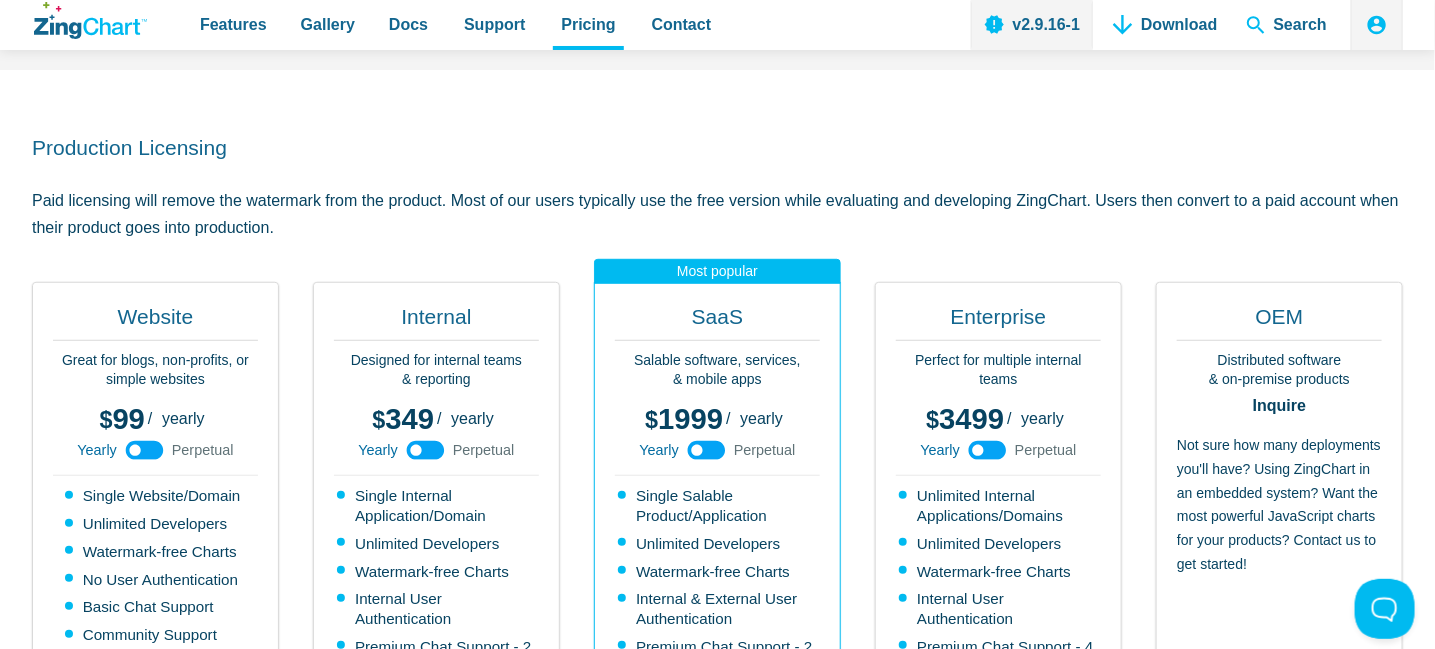 click 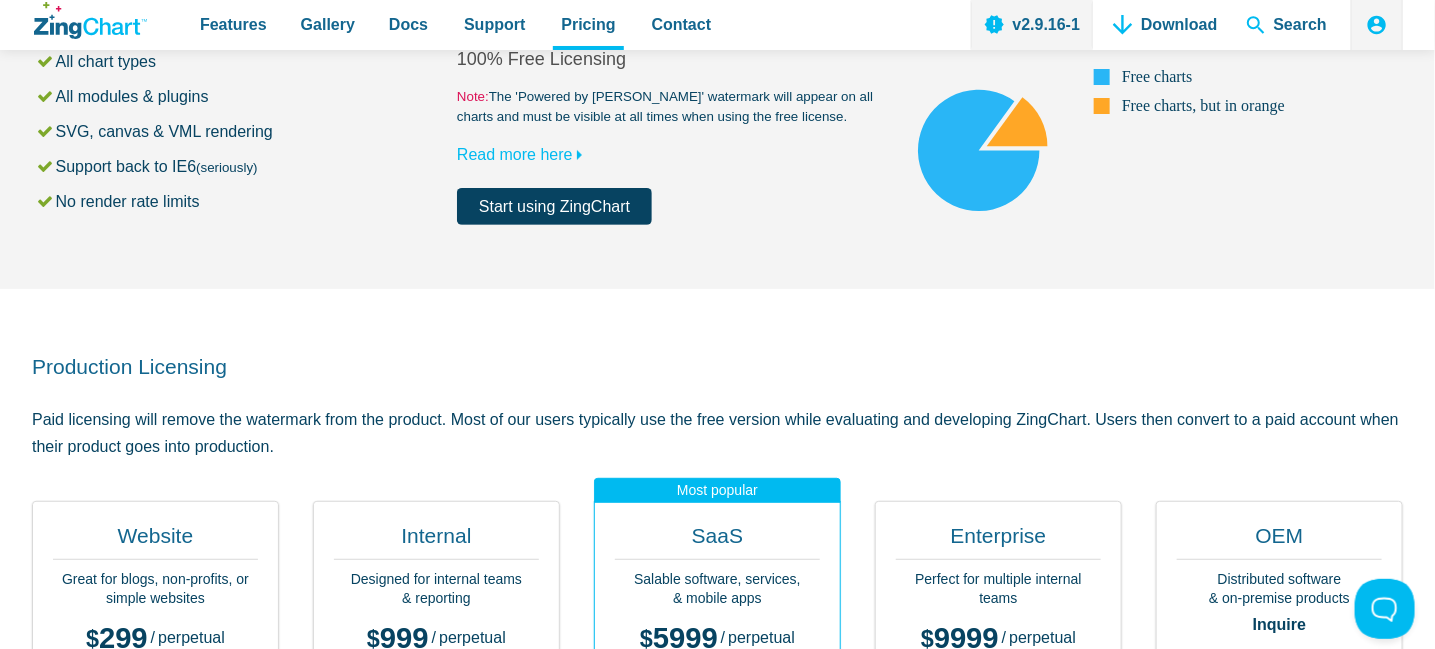 scroll, scrollTop: 0, scrollLeft: 0, axis: both 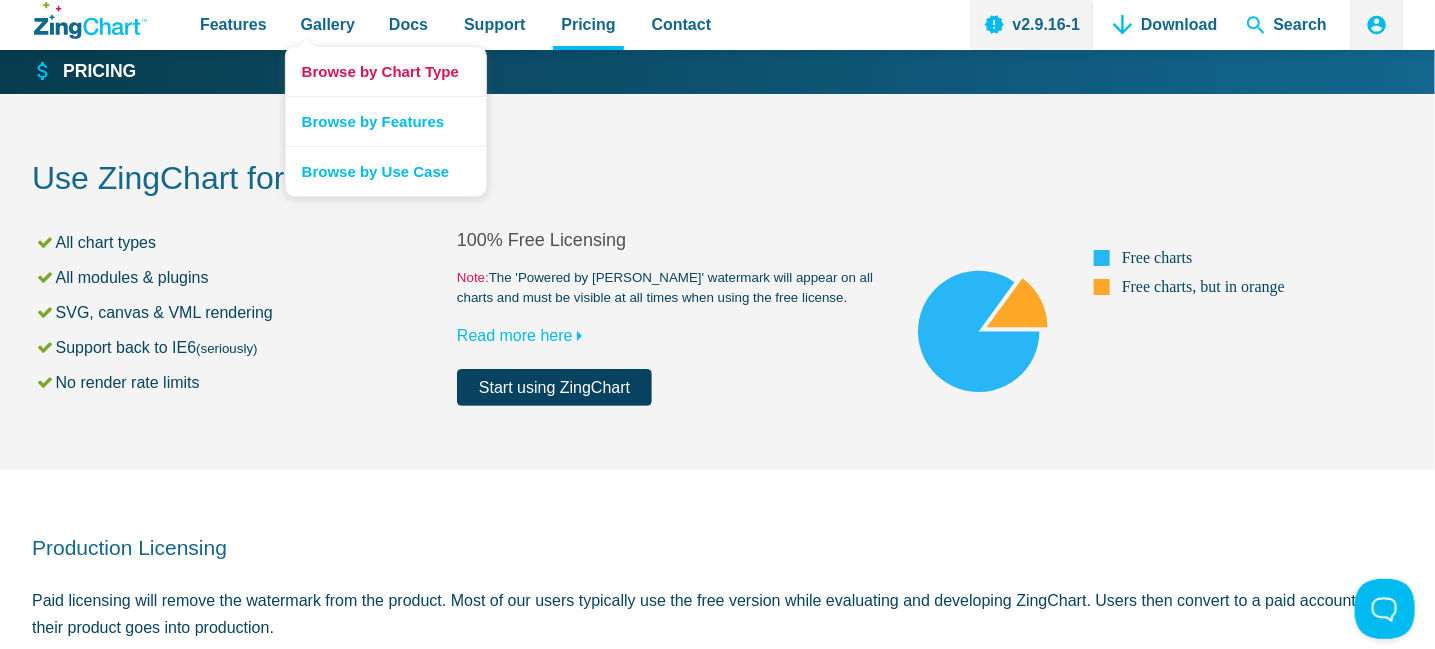 click on "Browse by Chart Type" at bounding box center [386, 71] 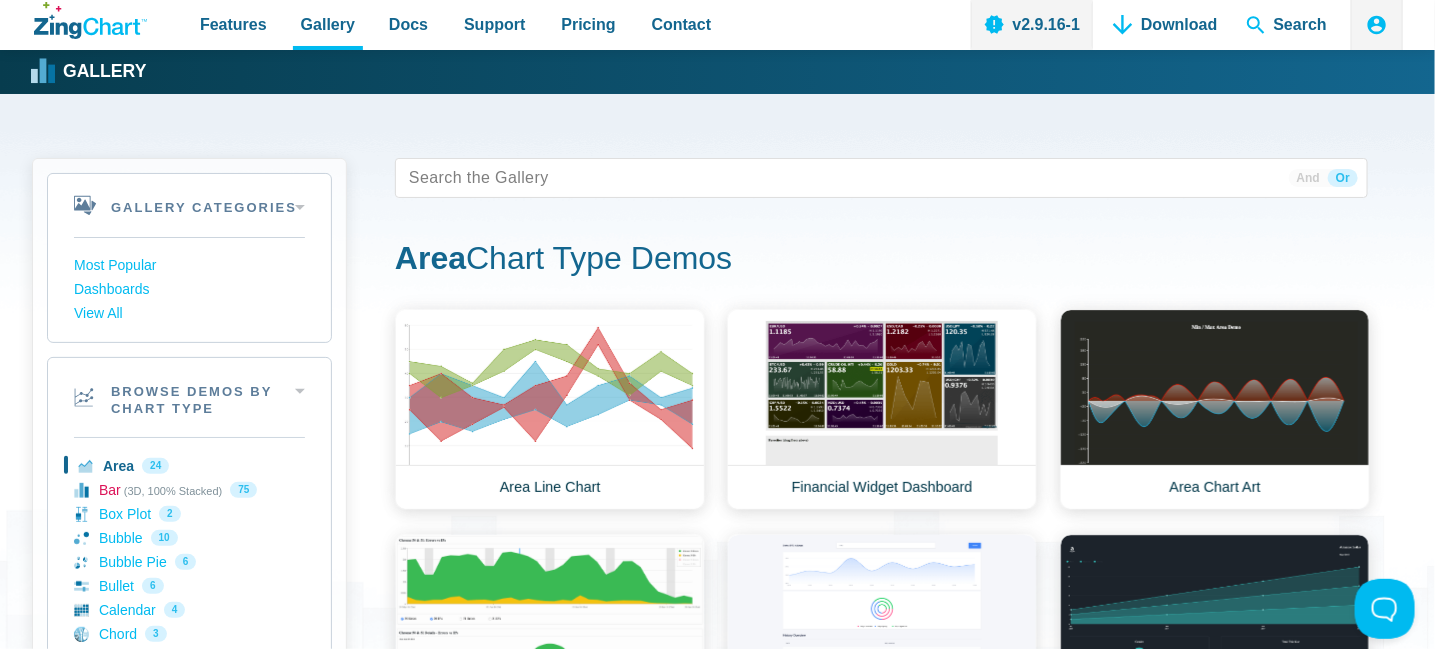 scroll, scrollTop: 0, scrollLeft: 0, axis: both 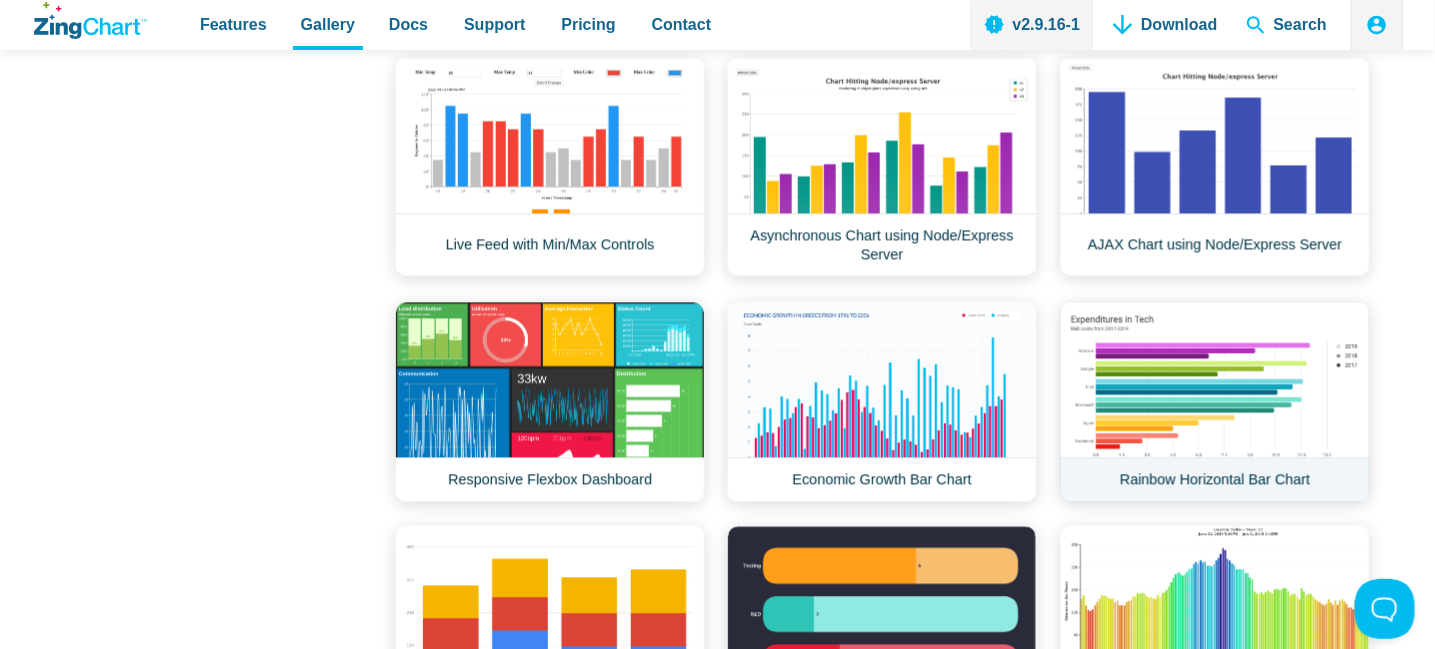 click on "Rainbow Horizontal Bar Chart" at bounding box center (1215, 401) 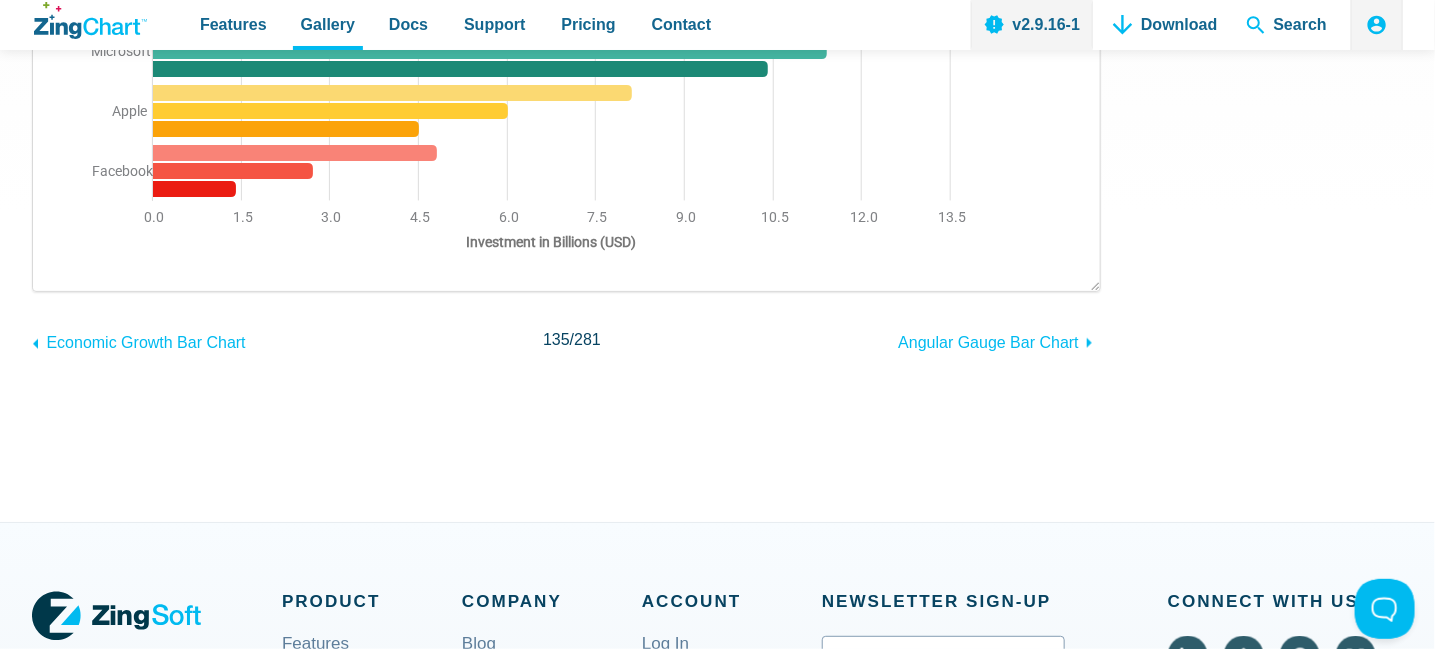 scroll, scrollTop: 0, scrollLeft: 0, axis: both 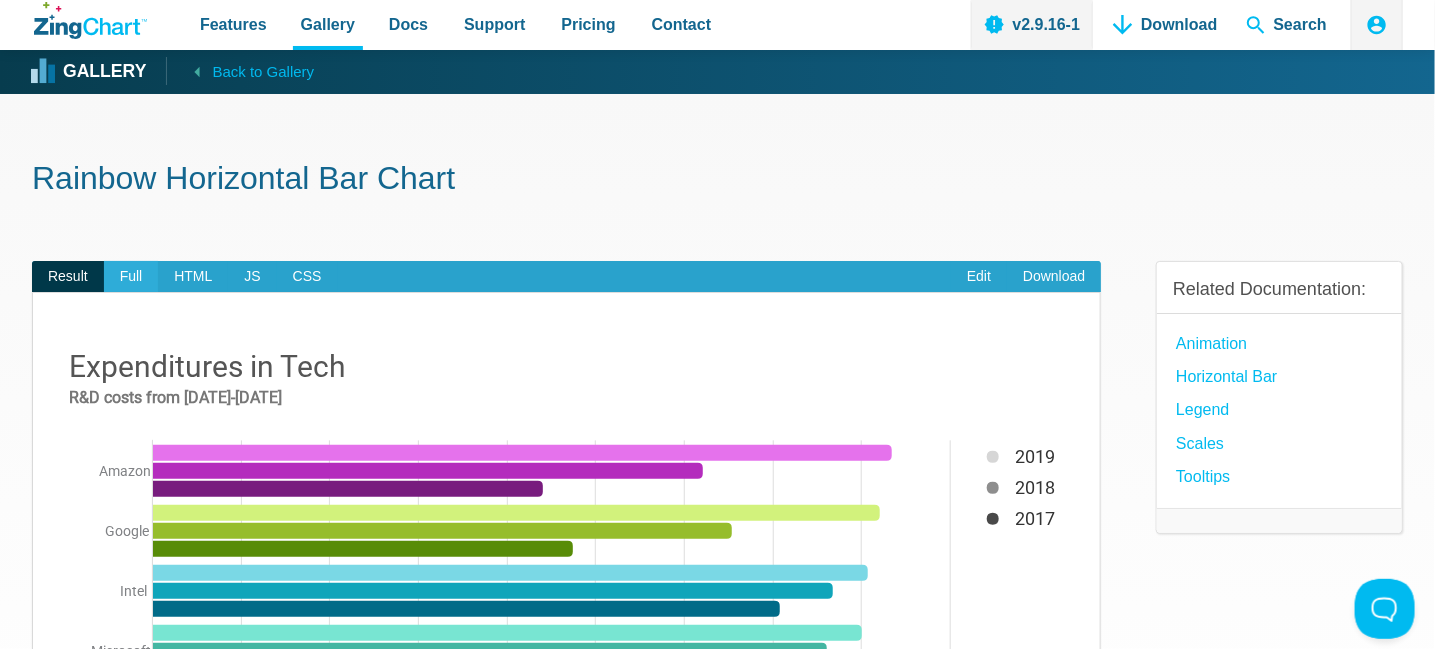 click on "Full" at bounding box center [131, 277] 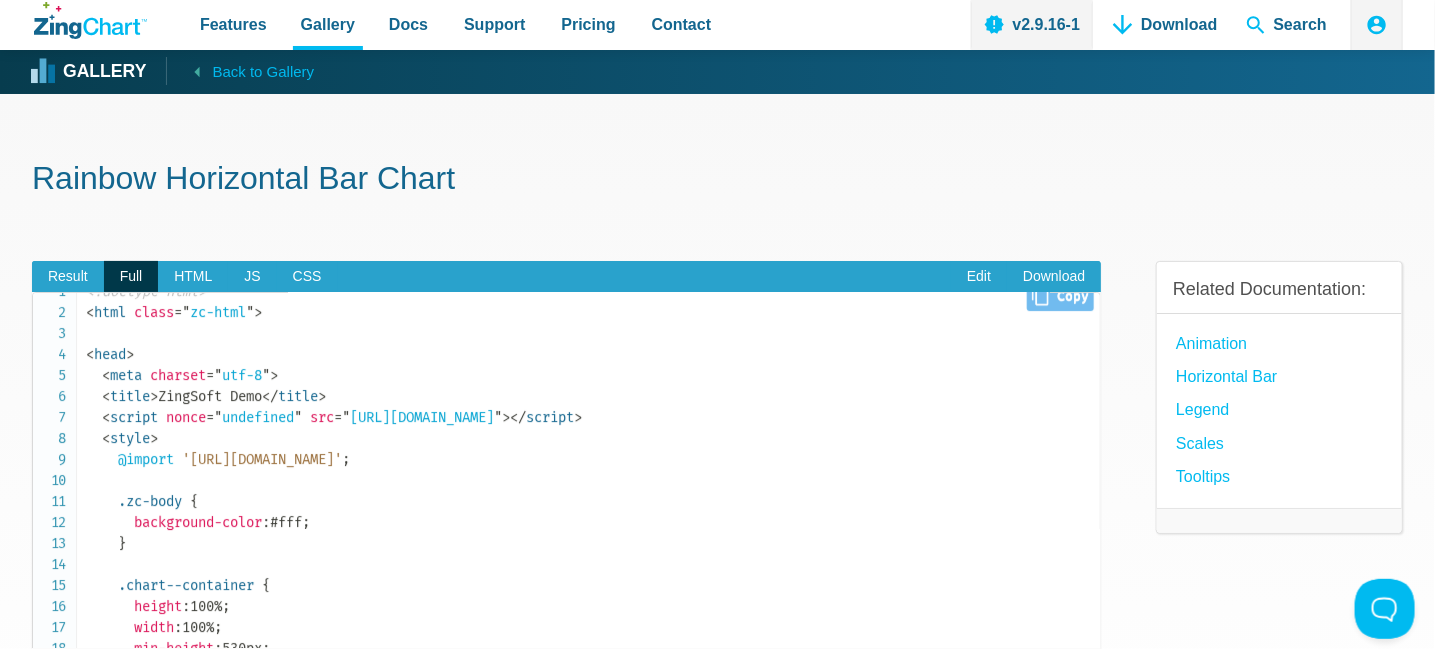 scroll, scrollTop: 0, scrollLeft: 0, axis: both 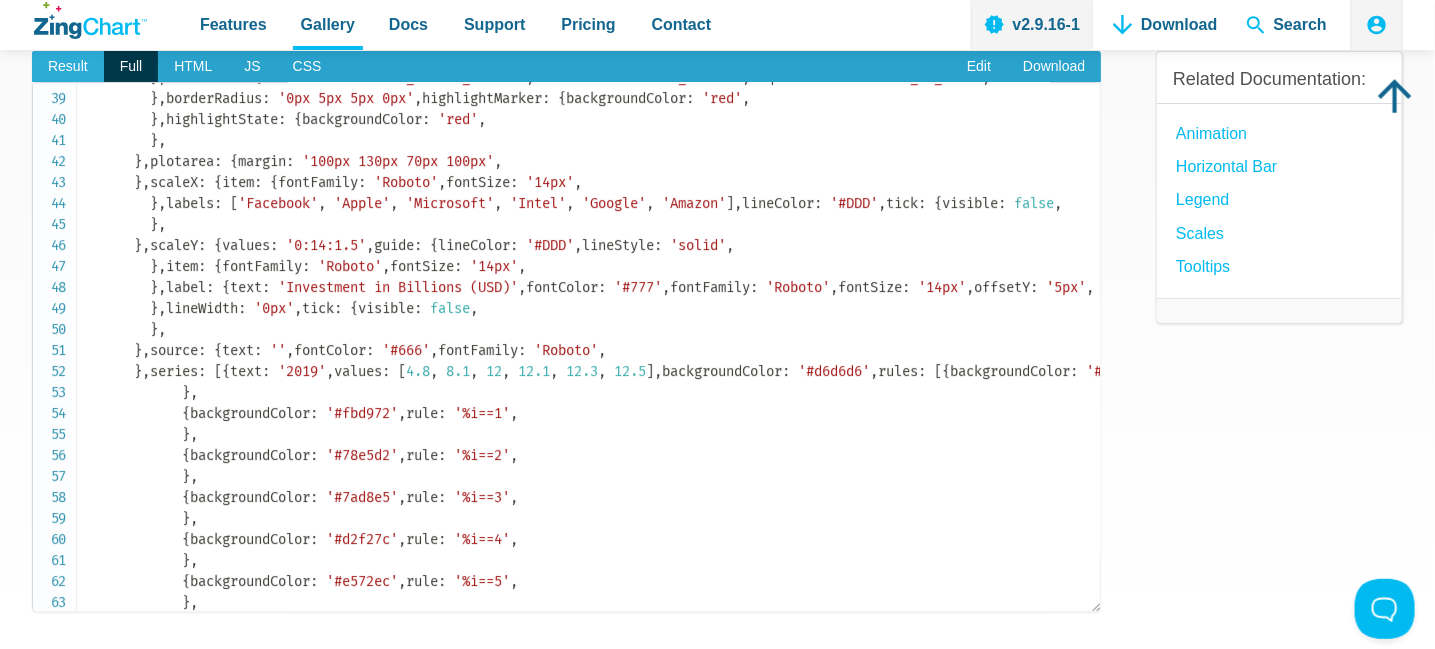 click on "Result" at bounding box center (68, 67) 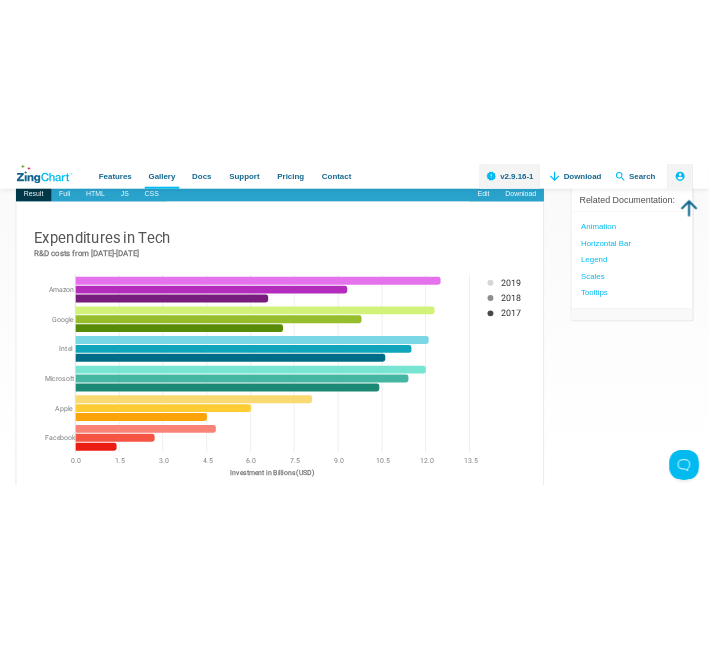 scroll, scrollTop: 210, scrollLeft: 0, axis: vertical 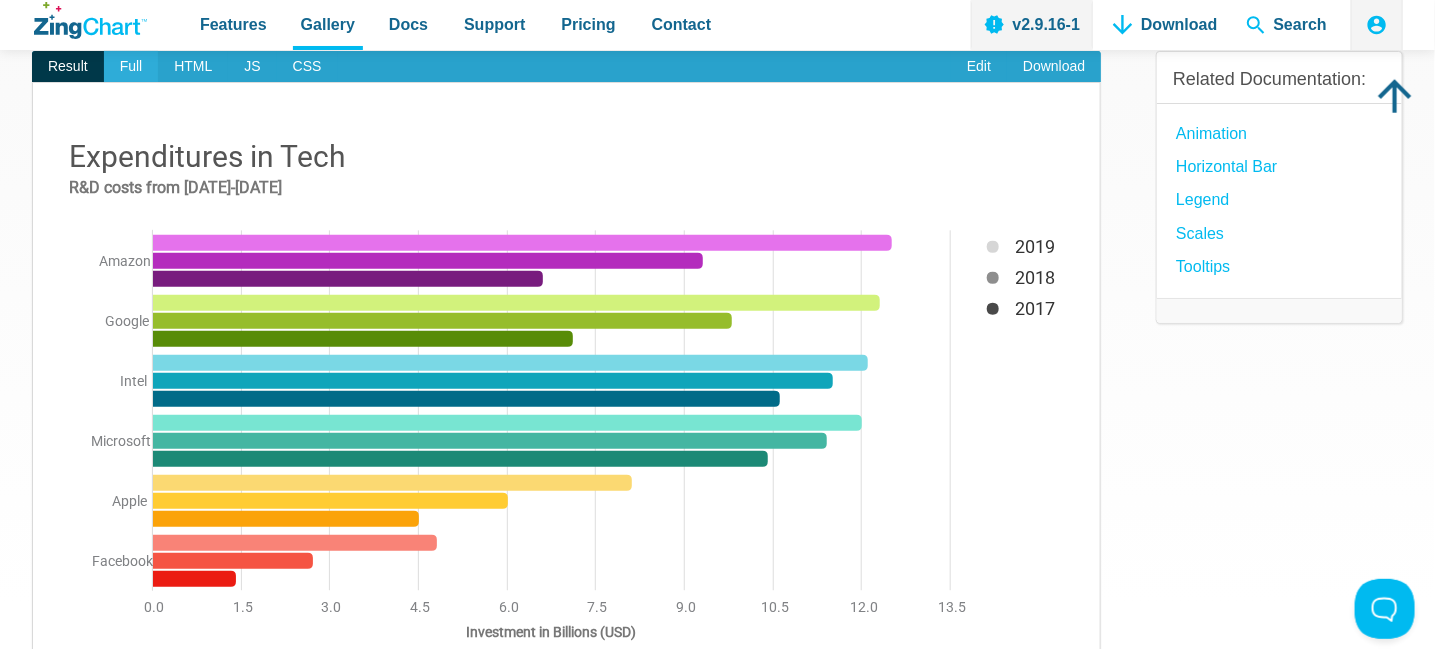 click on "Full" at bounding box center [131, 67] 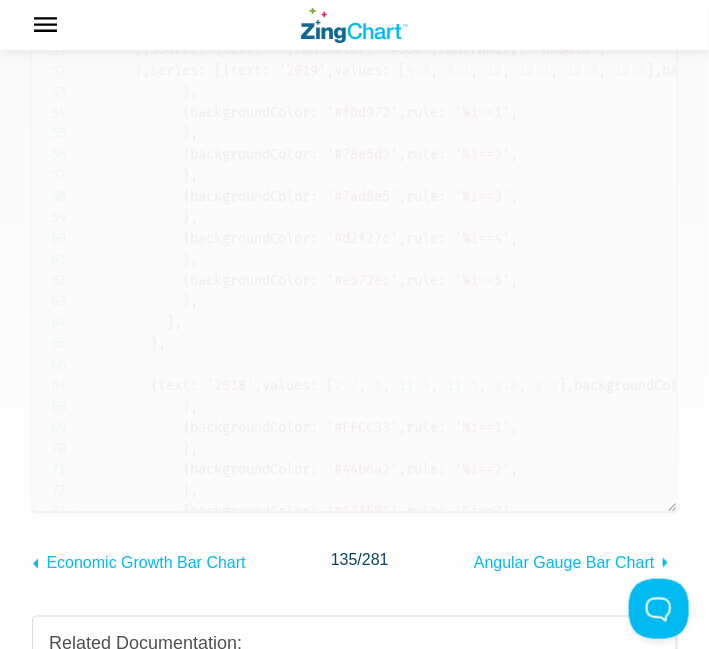 scroll, scrollTop: 1100, scrollLeft: 0, axis: vertical 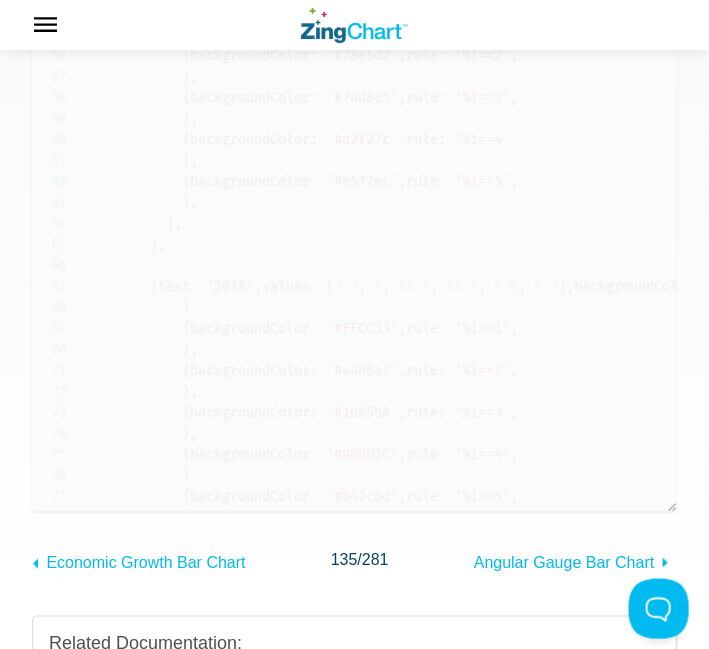 drag, startPoint x: 135, startPoint y: 76, endPoint x: 289, endPoint y: 429, distance: 385.12985 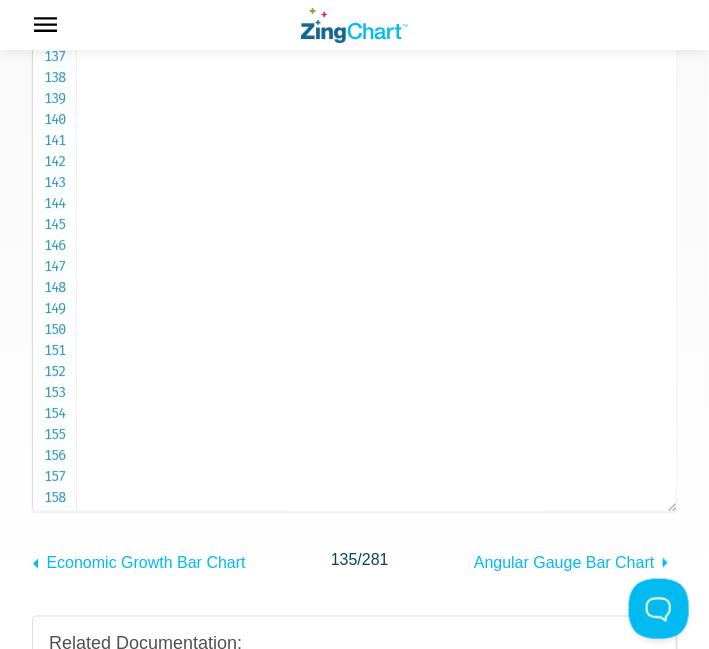 scroll, scrollTop: 2700, scrollLeft: 0, axis: vertical 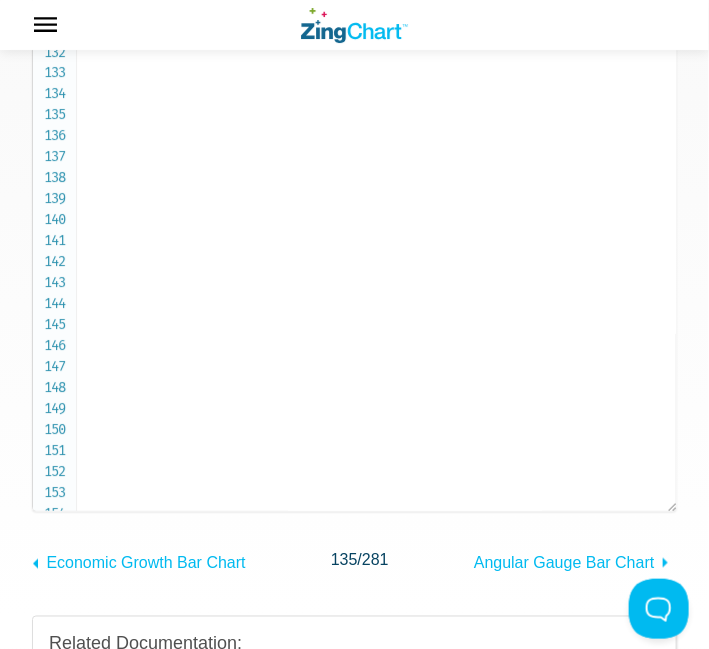 drag, startPoint x: 169, startPoint y: 232, endPoint x: 290, endPoint y: 238, distance: 121.14867 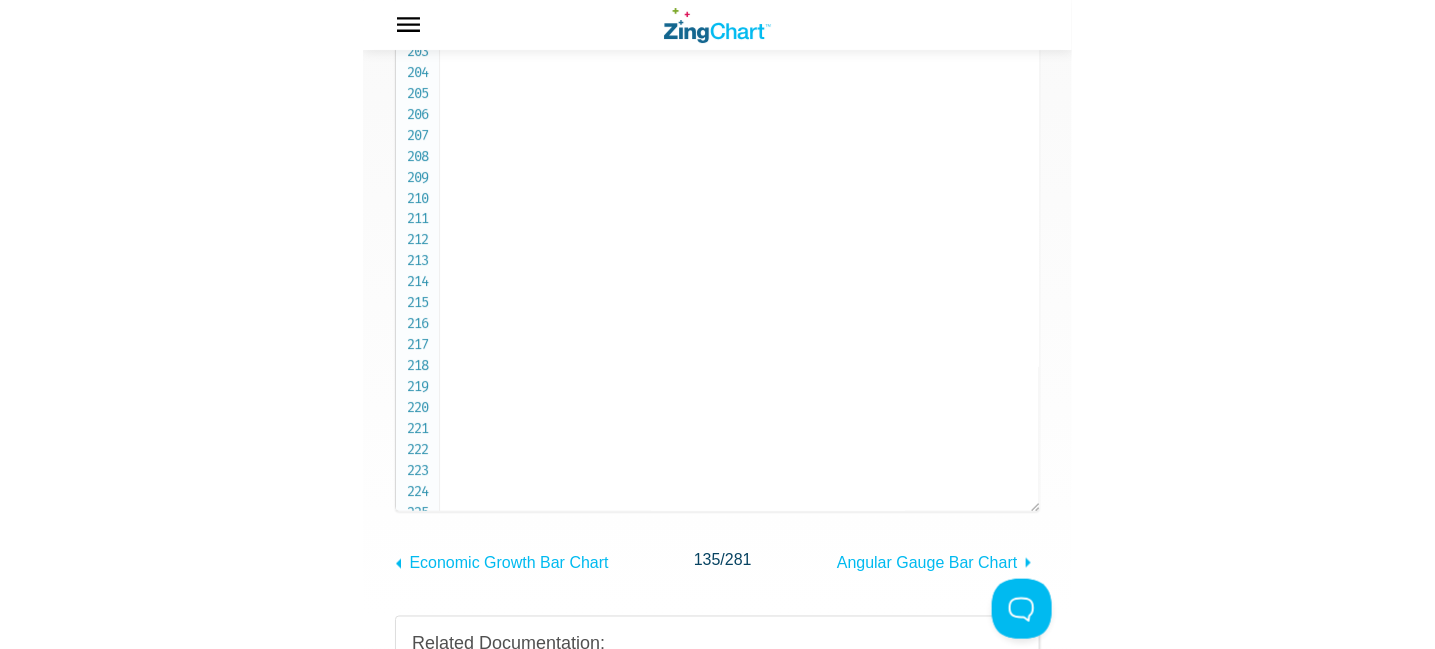 scroll, scrollTop: 4043, scrollLeft: 0, axis: vertical 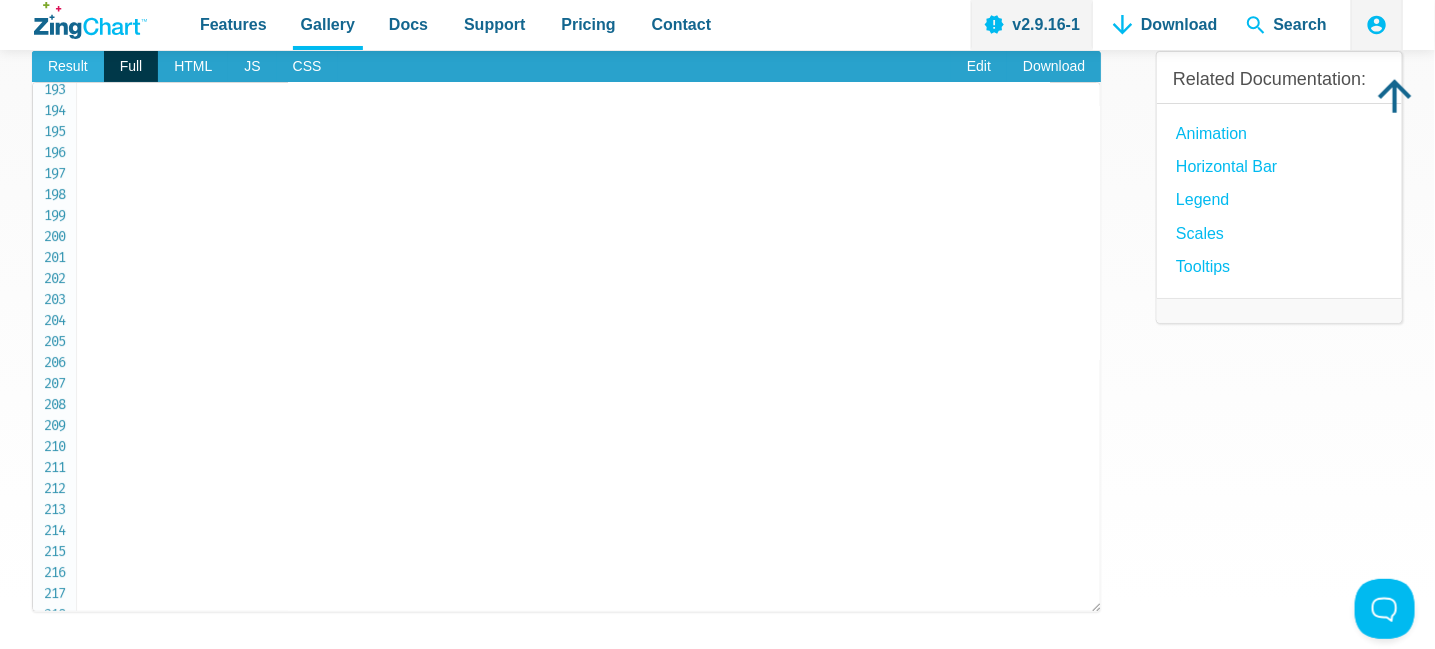 click on "Result" at bounding box center [68, 67] 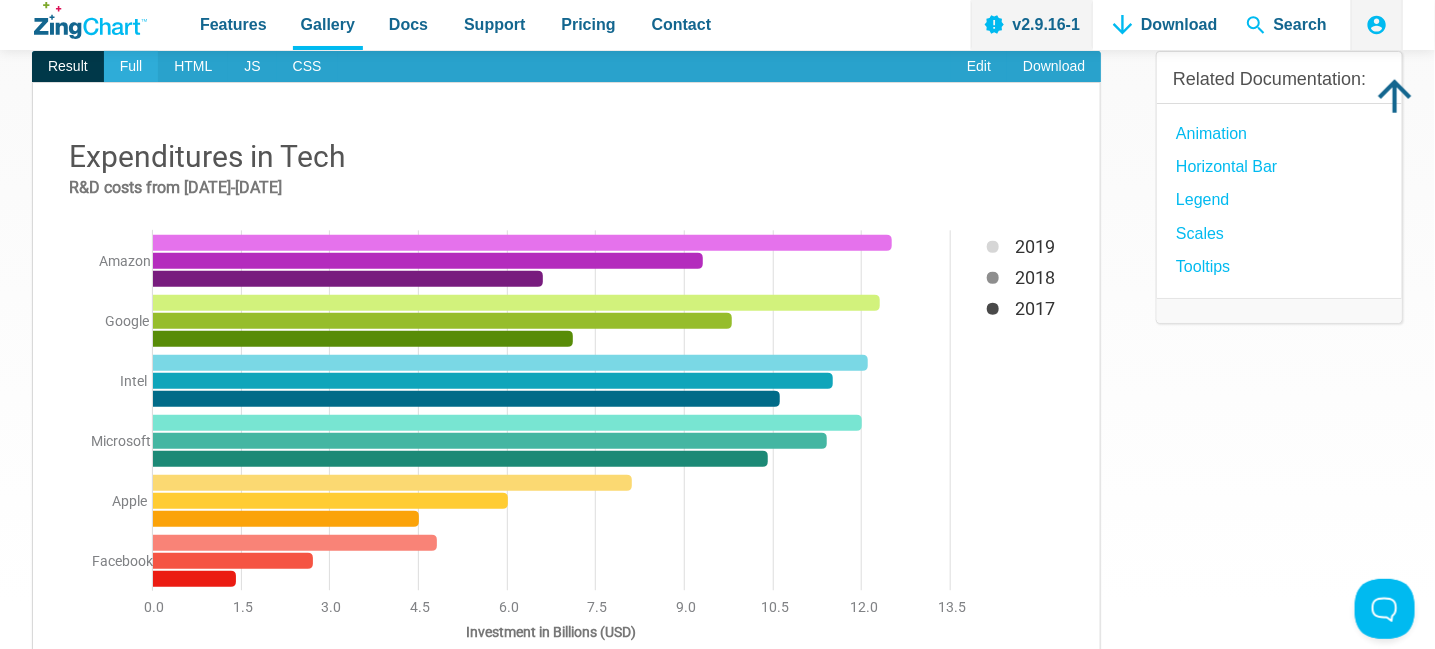 click on "Full" at bounding box center (131, 67) 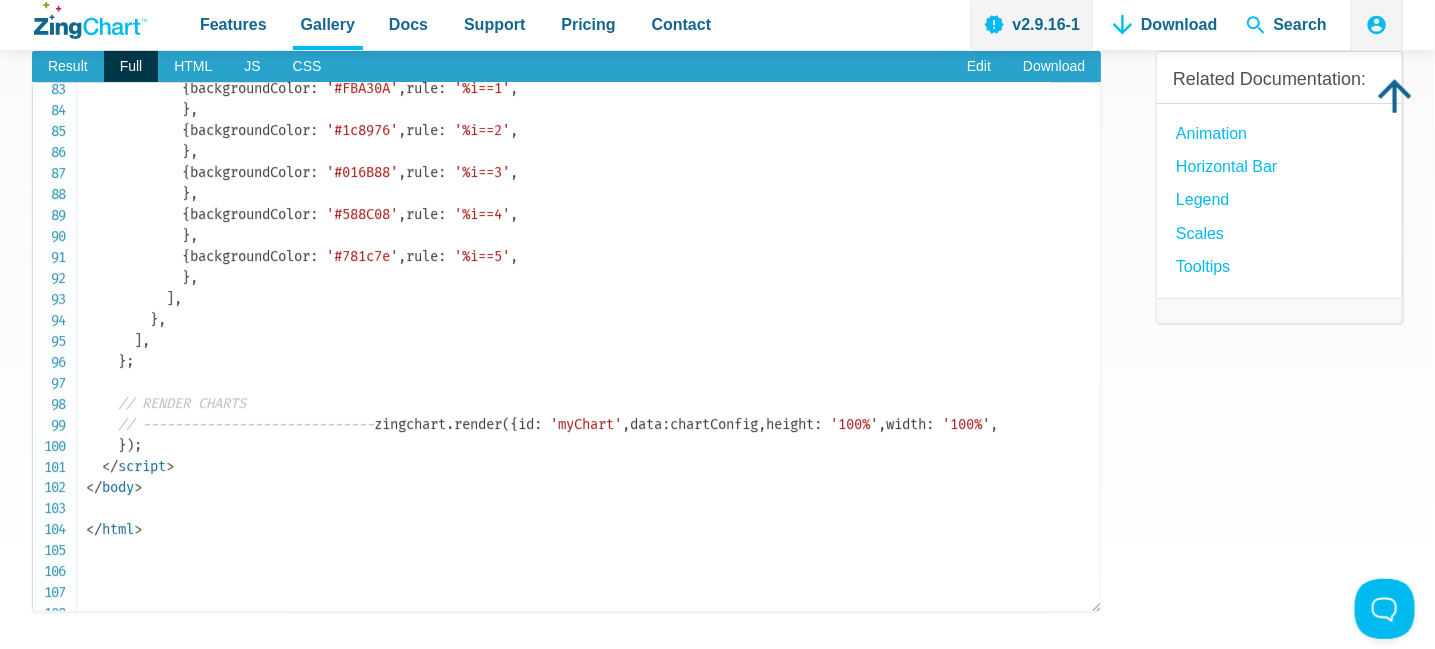 scroll, scrollTop: 1728, scrollLeft: 0, axis: vertical 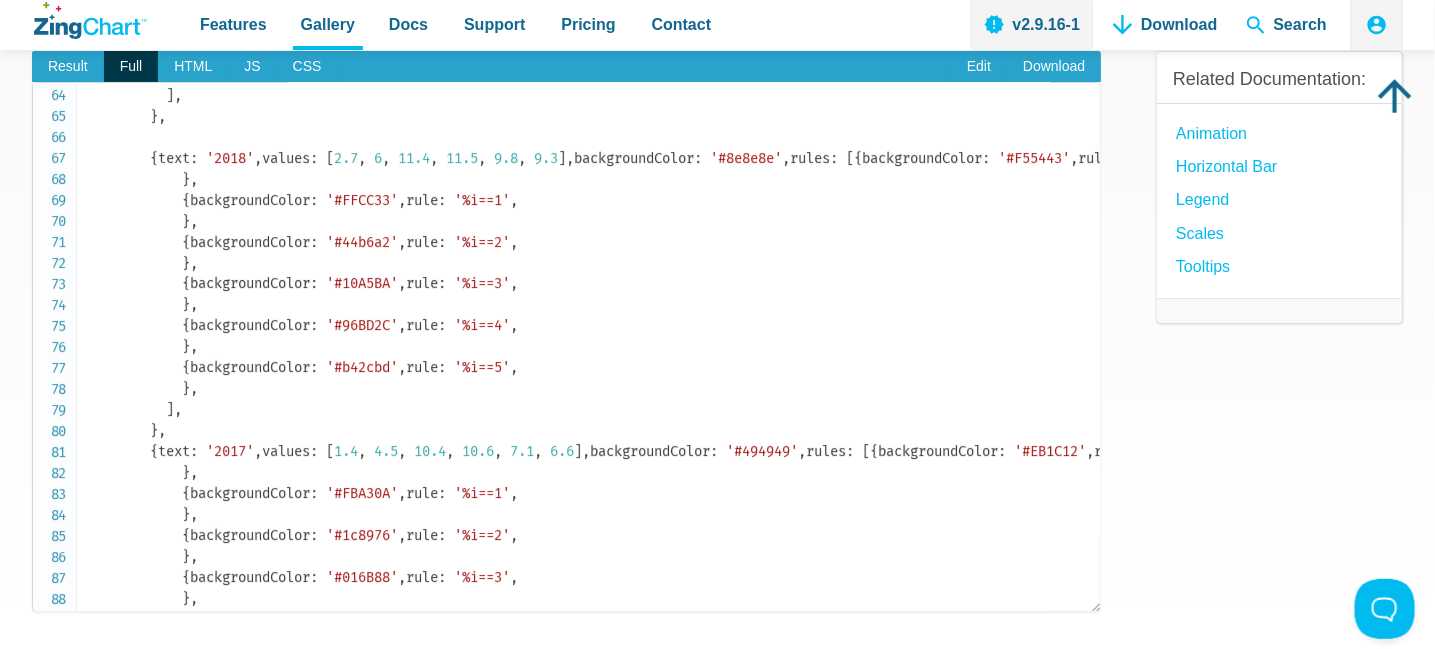 drag, startPoint x: 166, startPoint y: 365, endPoint x: 526, endPoint y: 370, distance: 360.03473 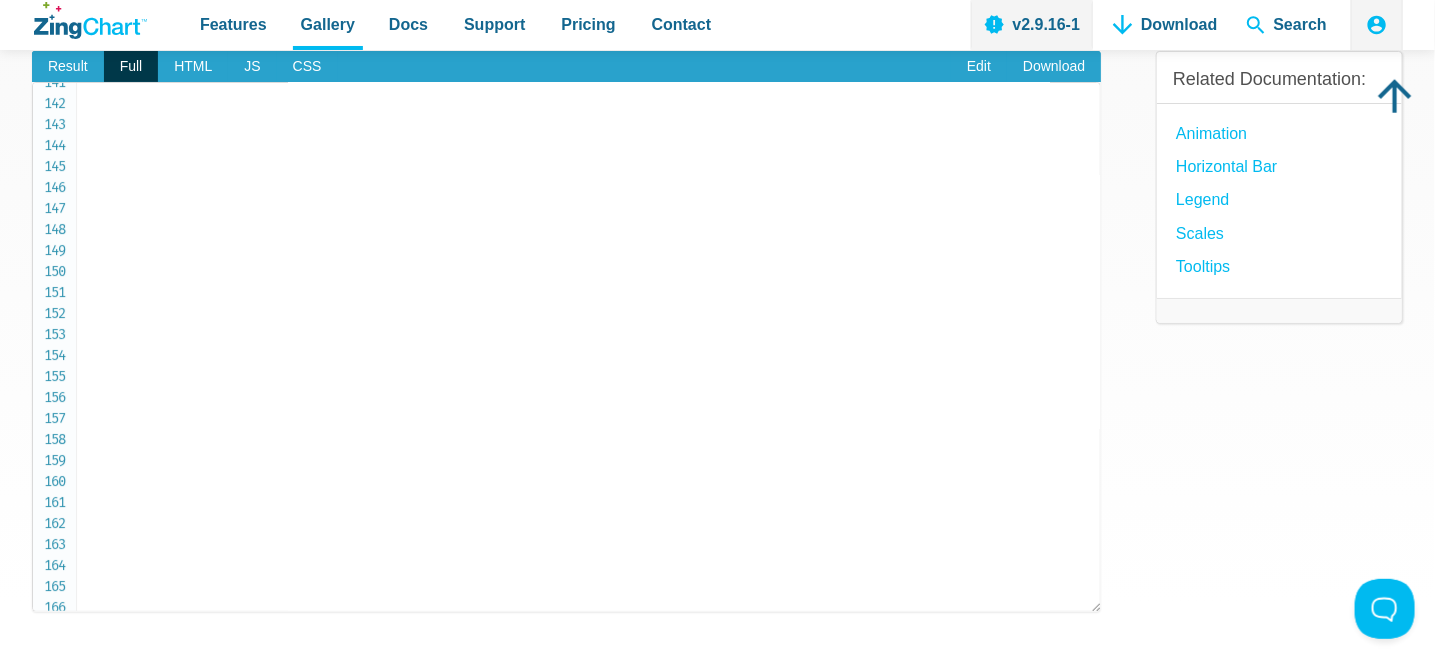 scroll, scrollTop: 2928, scrollLeft: 0, axis: vertical 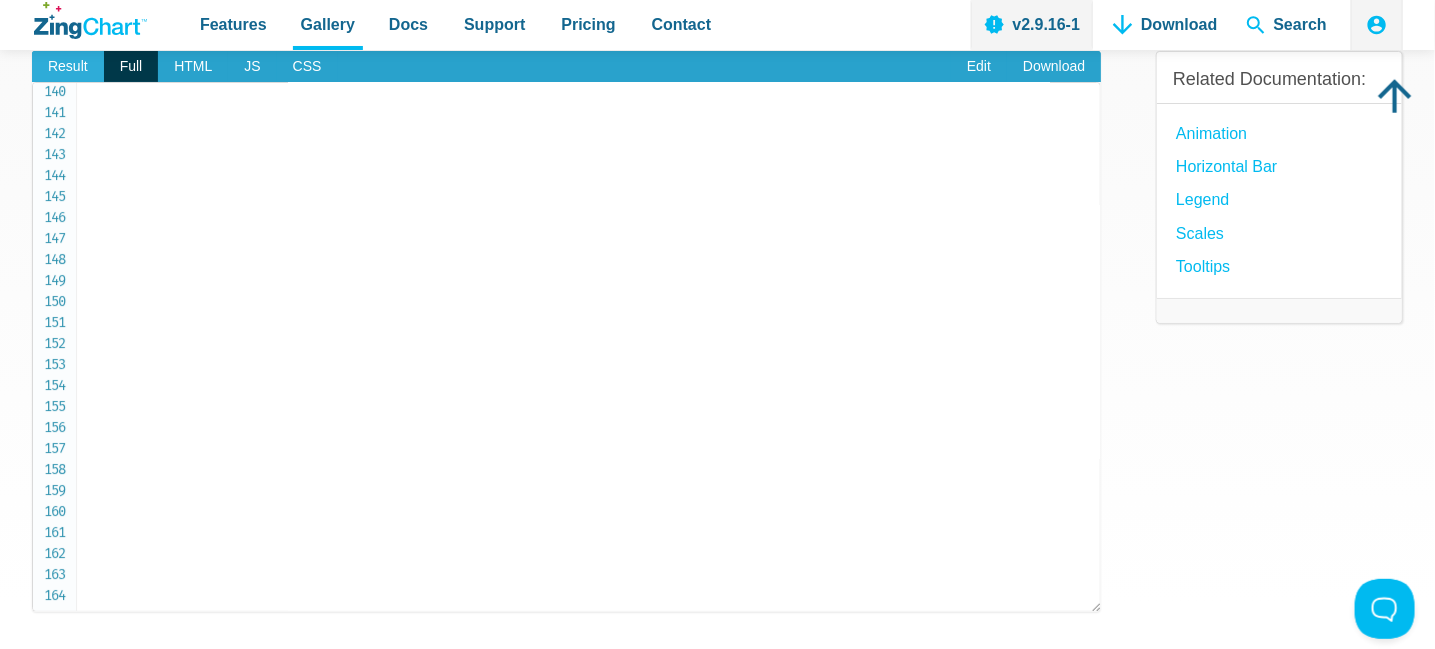 click on "Result" at bounding box center [68, 67] 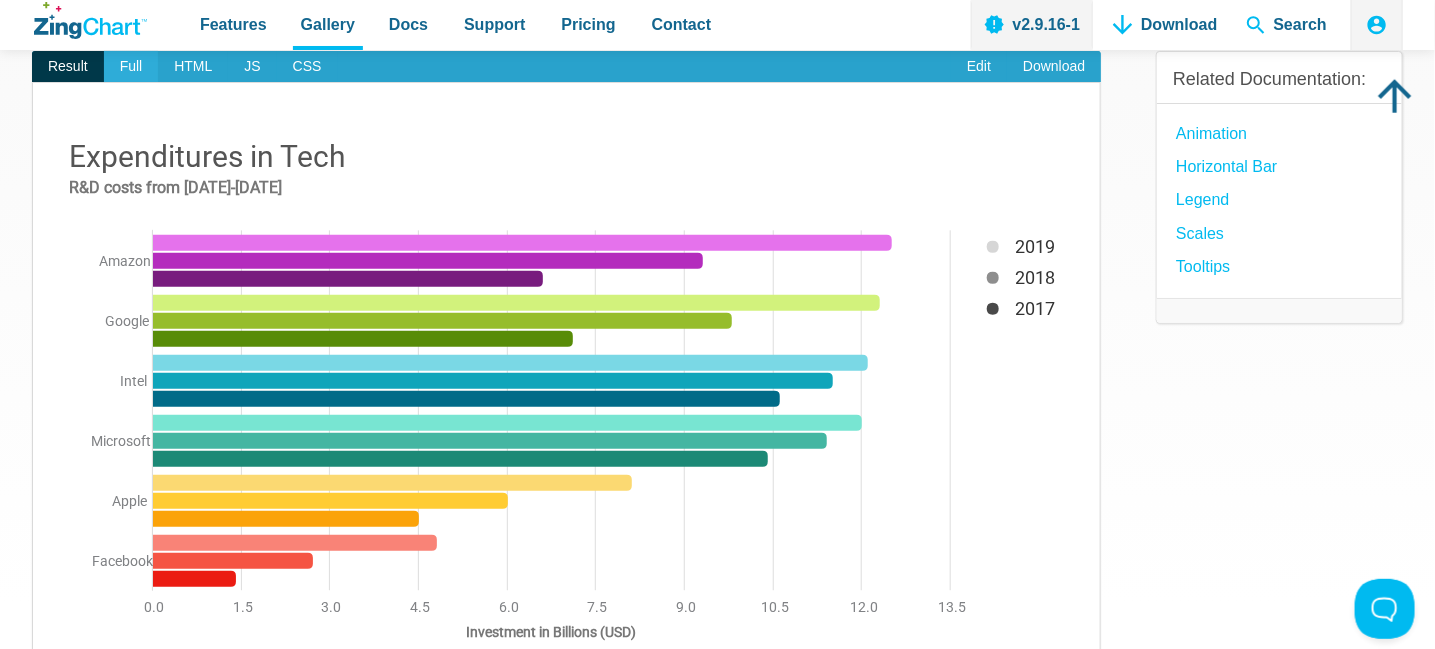 click on "Full" at bounding box center [131, 67] 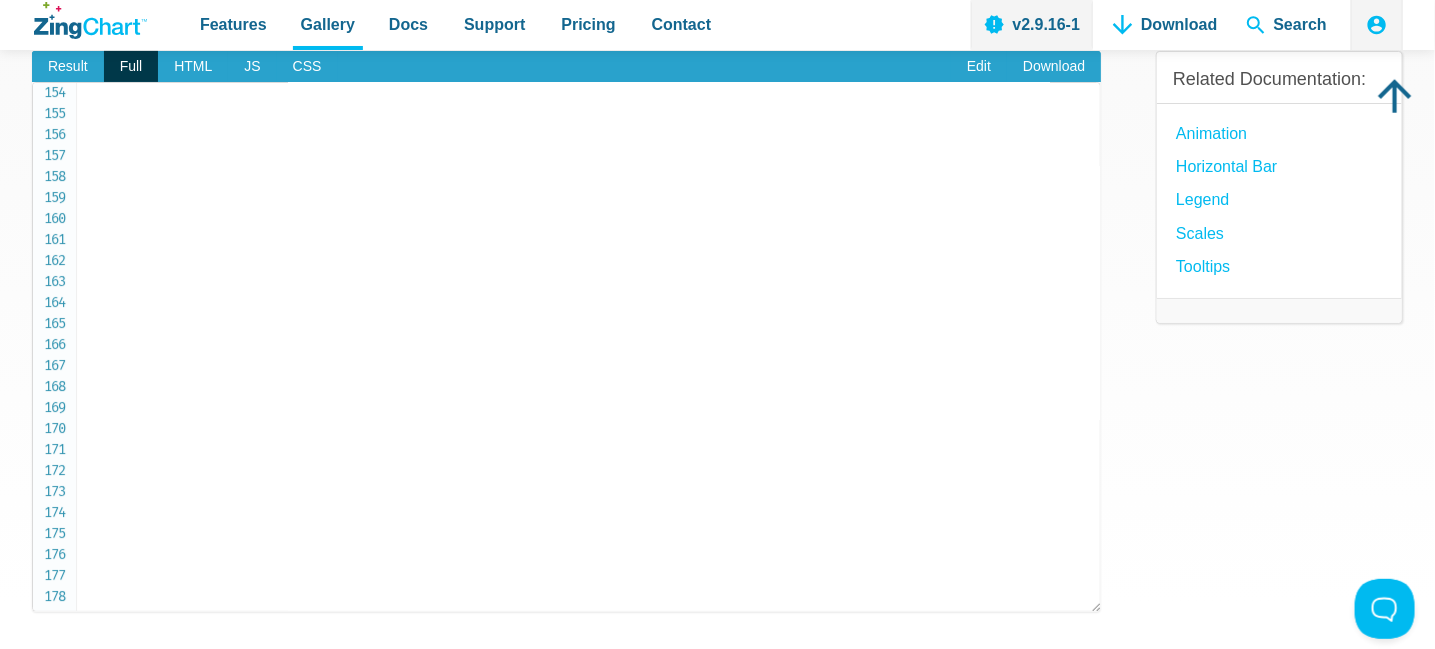 scroll, scrollTop: 3228, scrollLeft: 0, axis: vertical 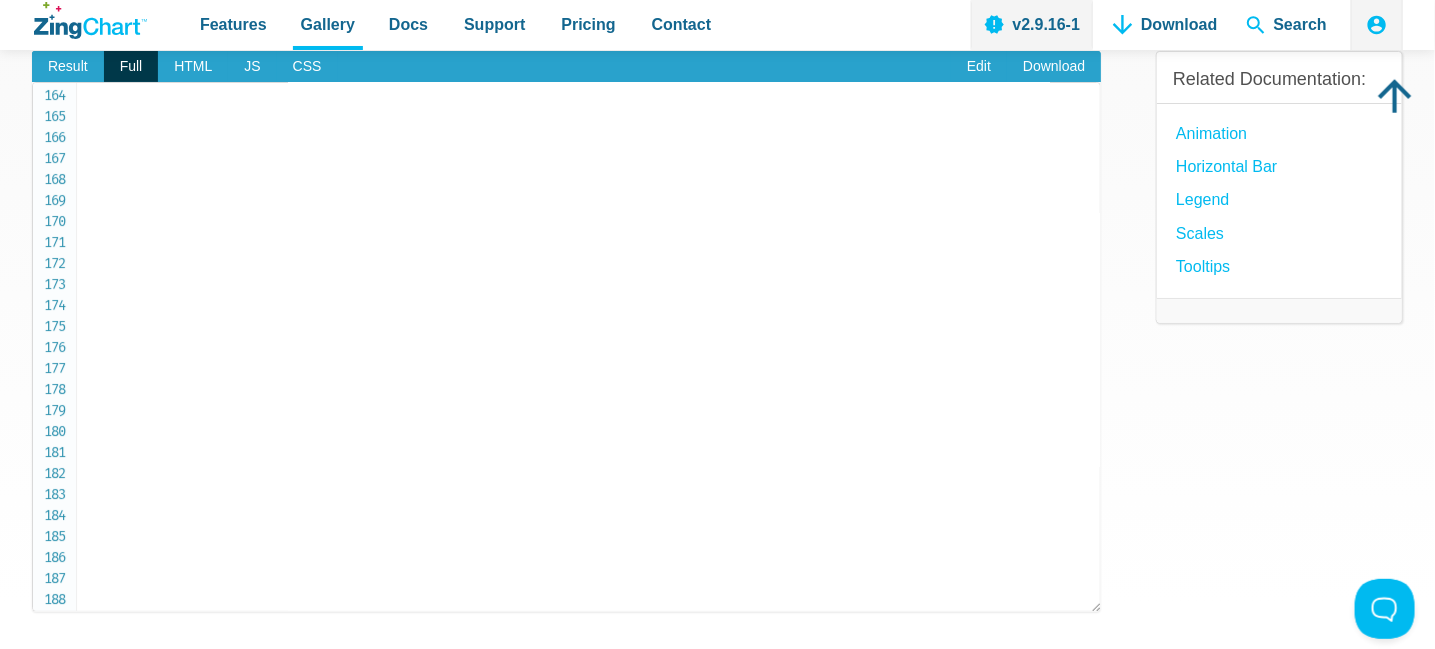 click on "'#FFCC33'" at bounding box center [362, -1900] 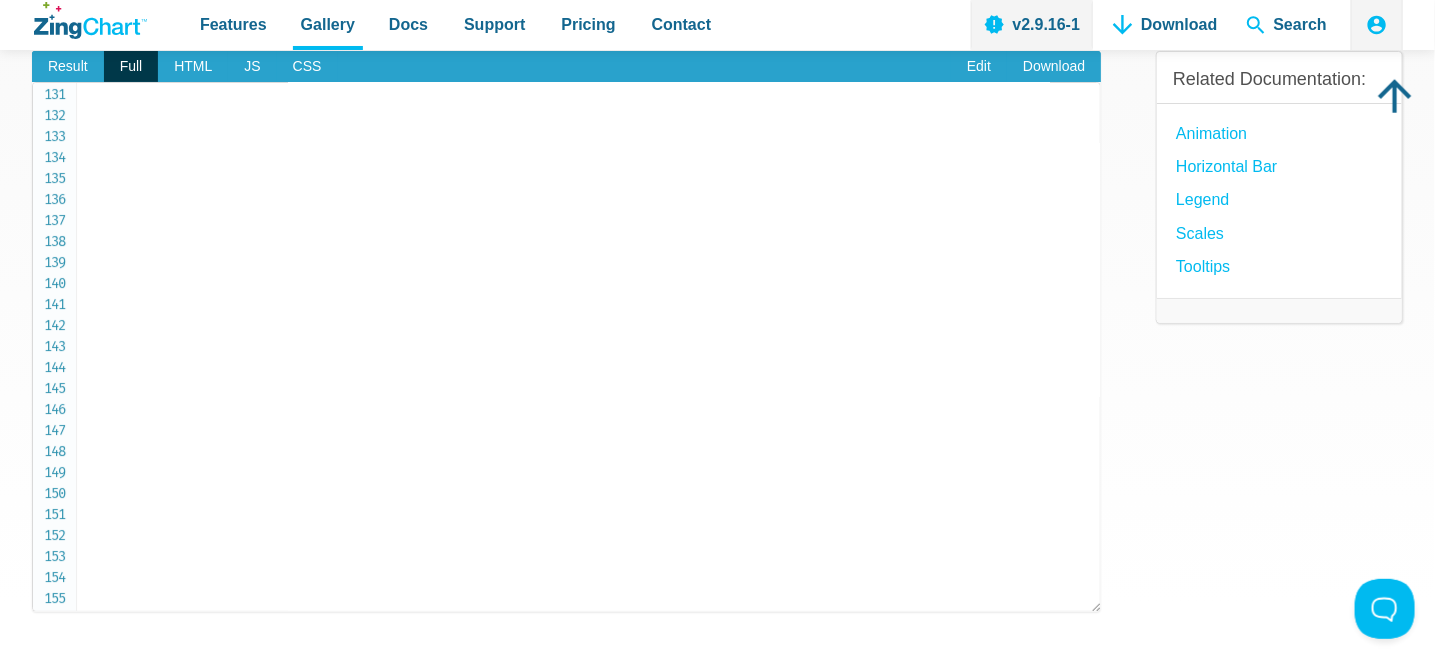 scroll, scrollTop: 2828, scrollLeft: 0, axis: vertical 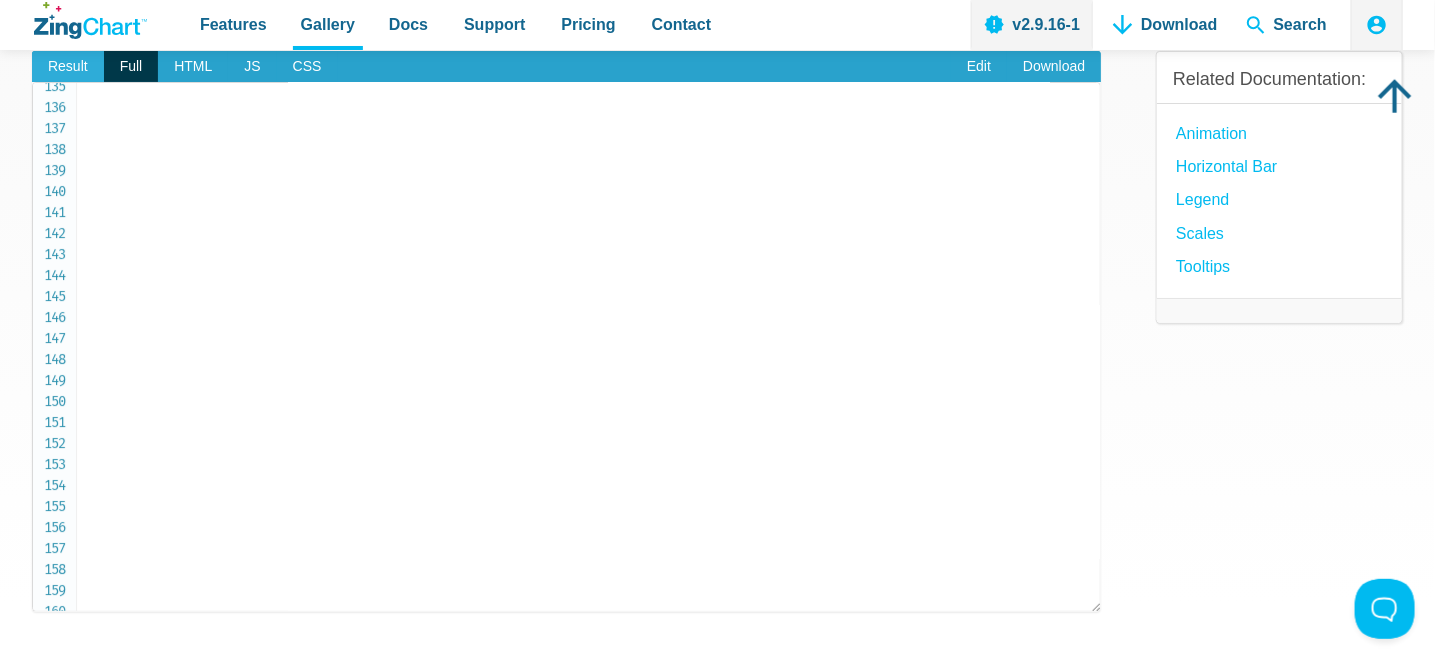 click on "Result" at bounding box center (68, 67) 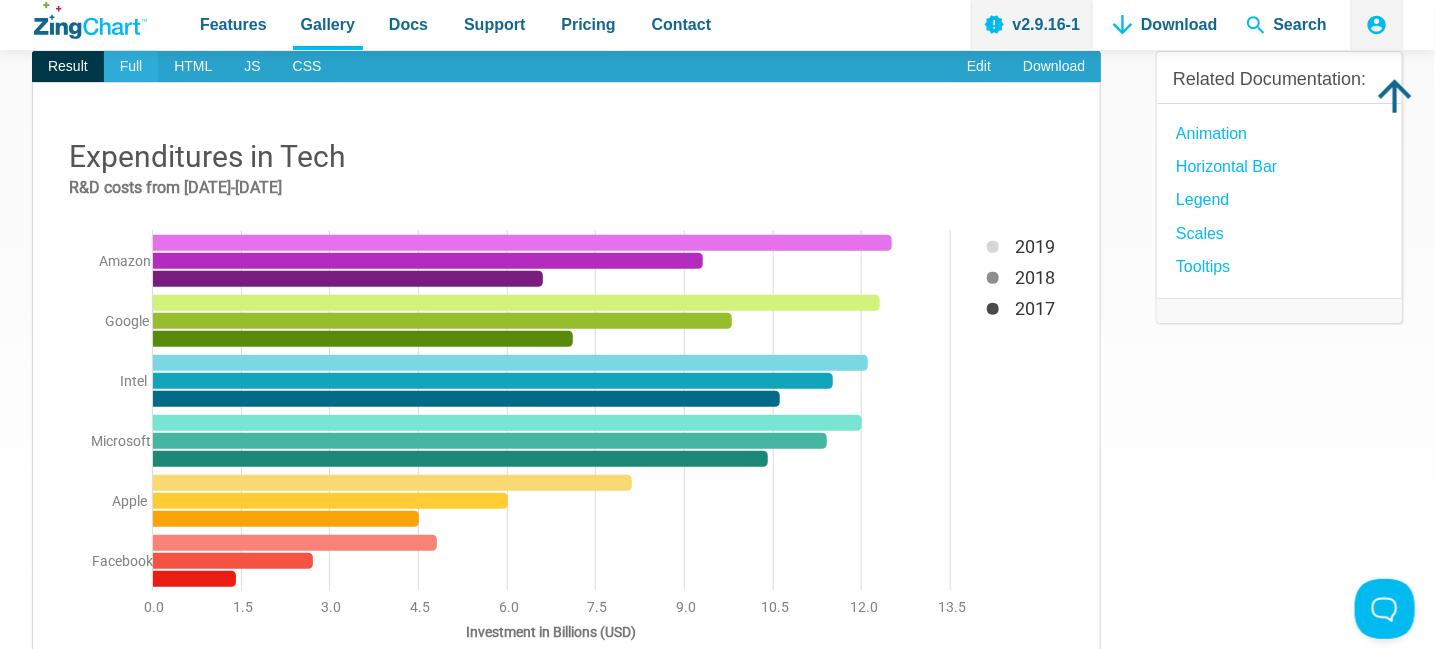 click on "Full" at bounding box center [131, 67] 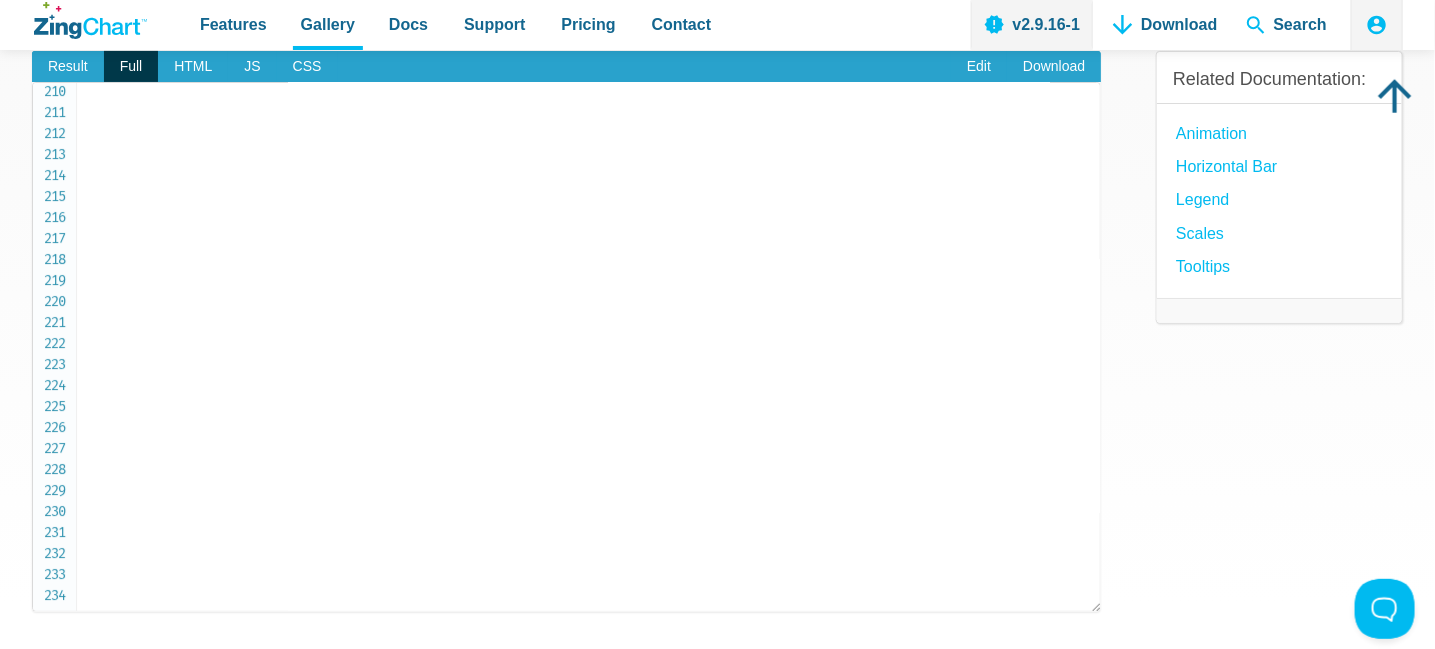 scroll, scrollTop: 4428, scrollLeft: 0, axis: vertical 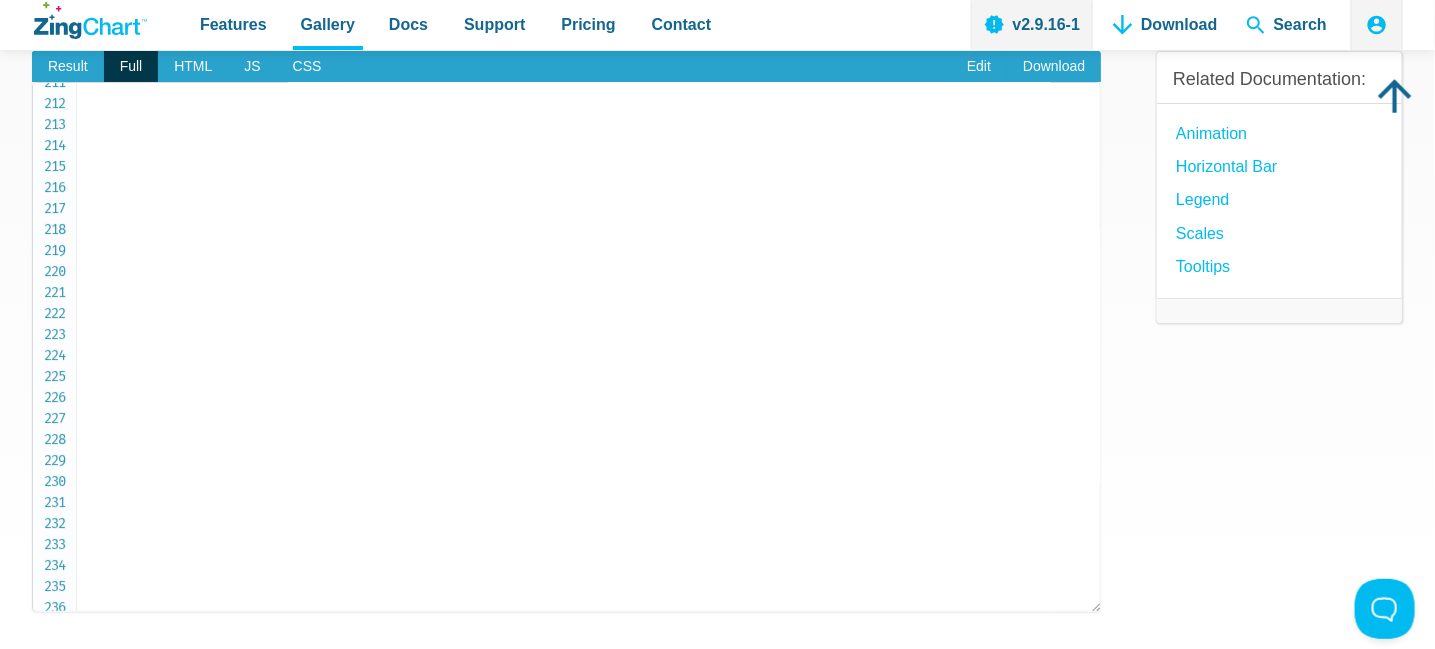 click on "'#781c7e'" at bounding box center [362, -2438] 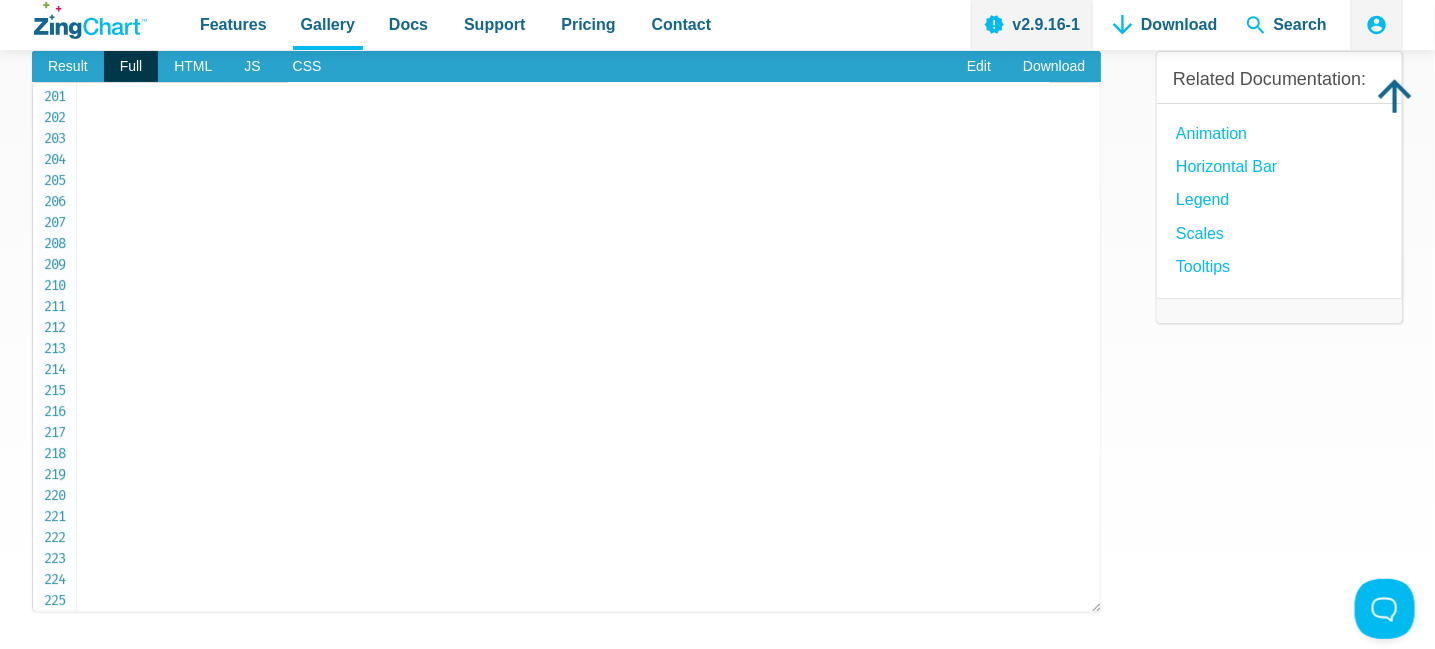 scroll, scrollTop: 4129, scrollLeft: 0, axis: vertical 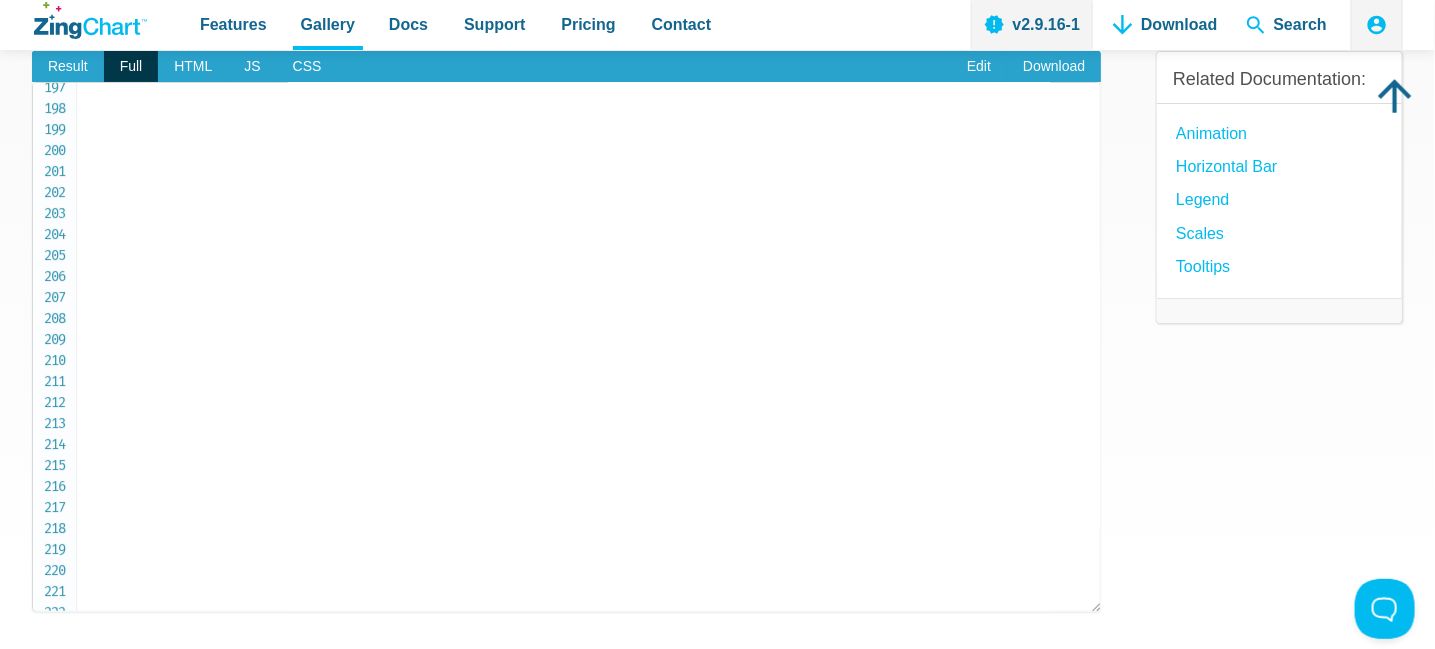 click on "'#EB1C12'" at bounding box center (1050, -2349) 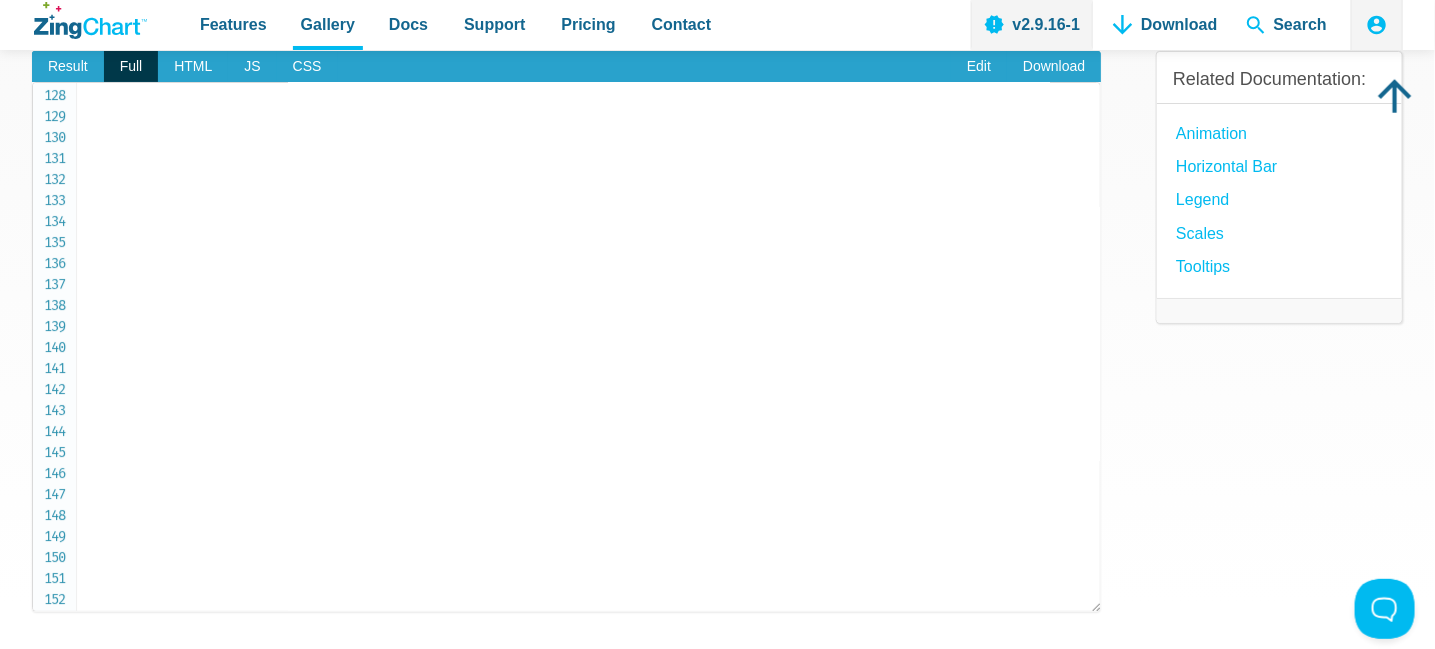 scroll, scrollTop: 2329, scrollLeft: 0, axis: vertical 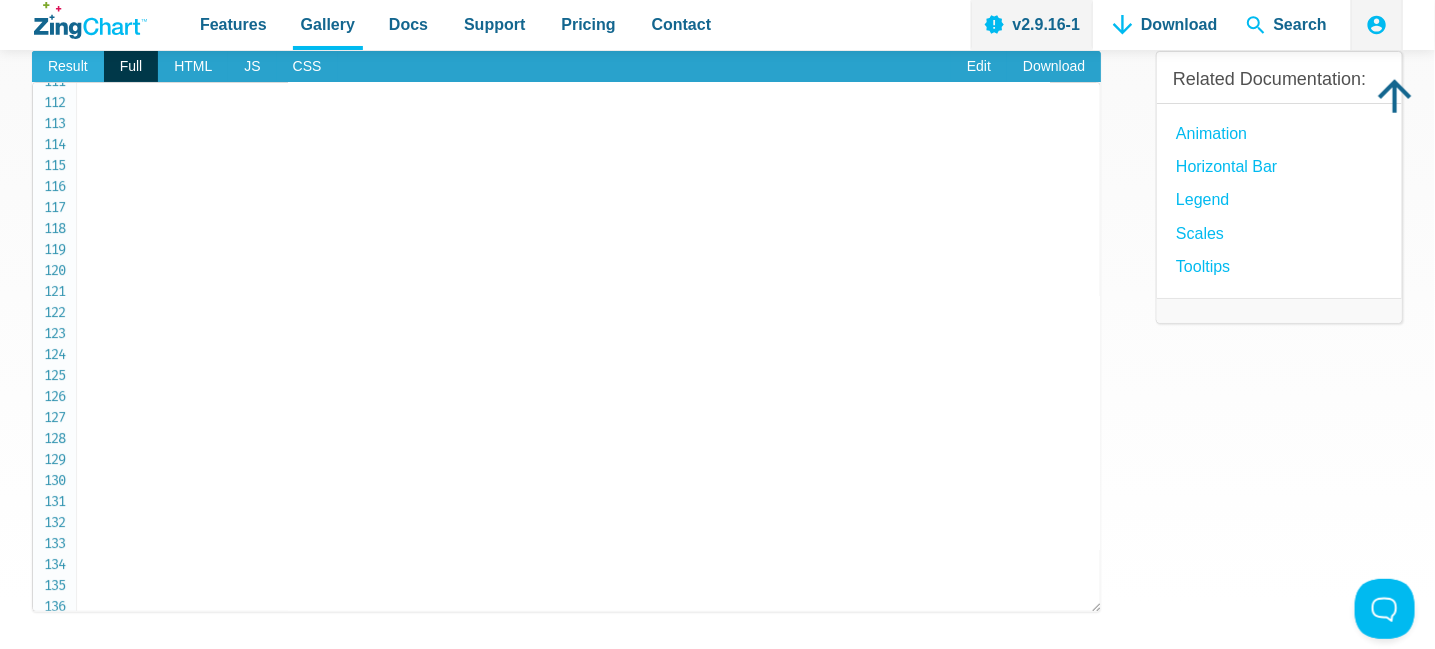 click on "Result" at bounding box center [68, 67] 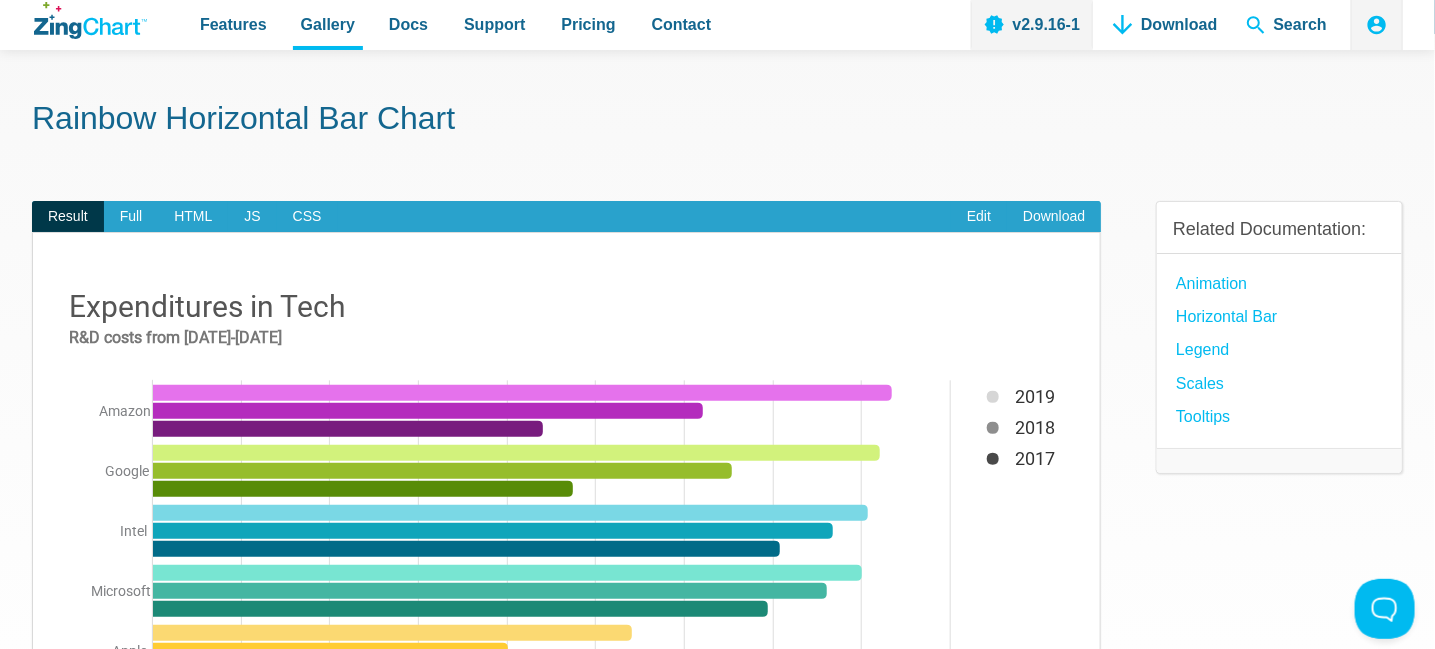 scroll, scrollTop: 0, scrollLeft: 0, axis: both 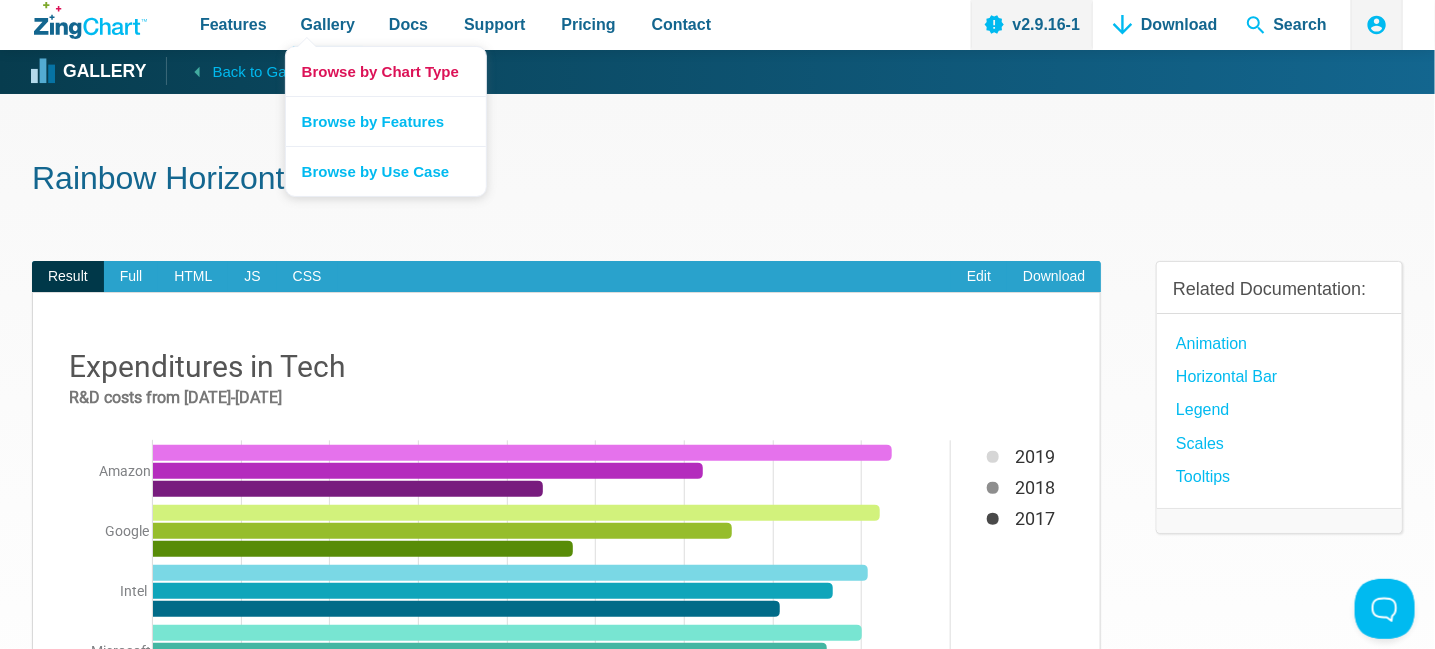 click on "Browse by Chart Type" at bounding box center (386, 71) 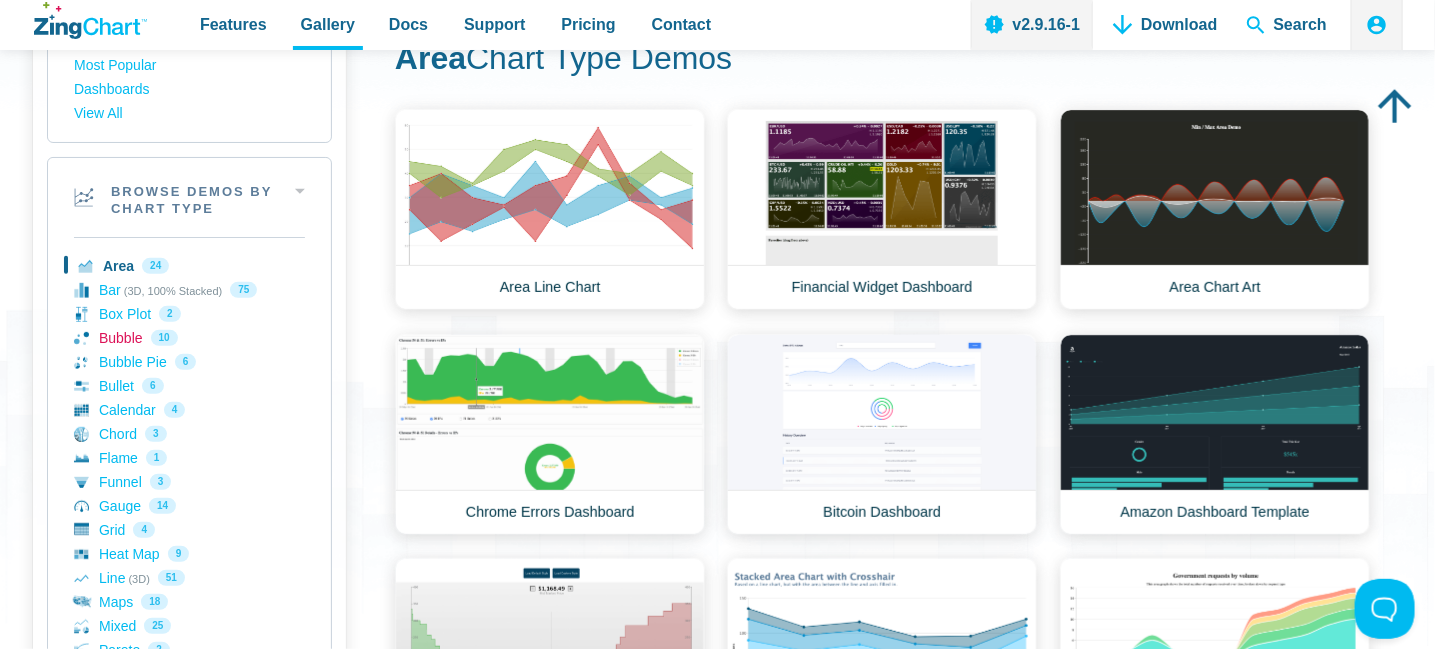 scroll, scrollTop: 0, scrollLeft: 0, axis: both 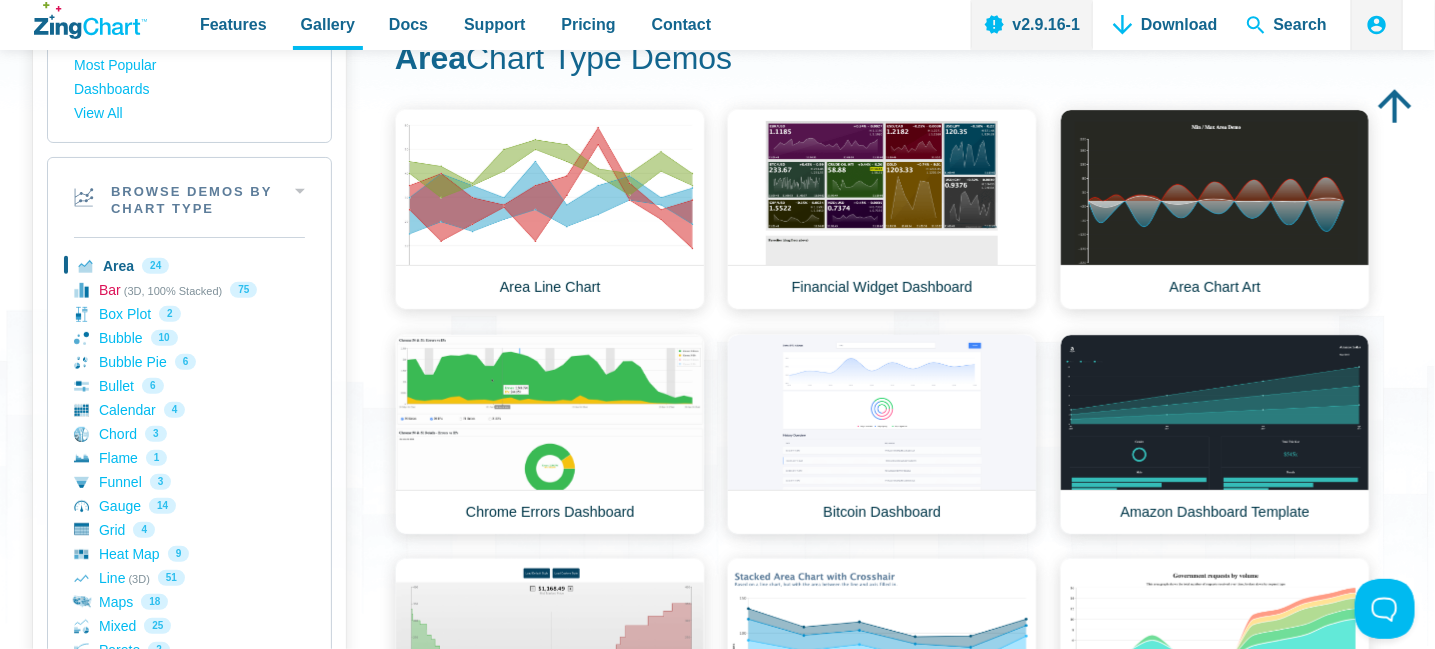 click on "Bar  (3D, 100% Stacked)
75" at bounding box center (189, 290) 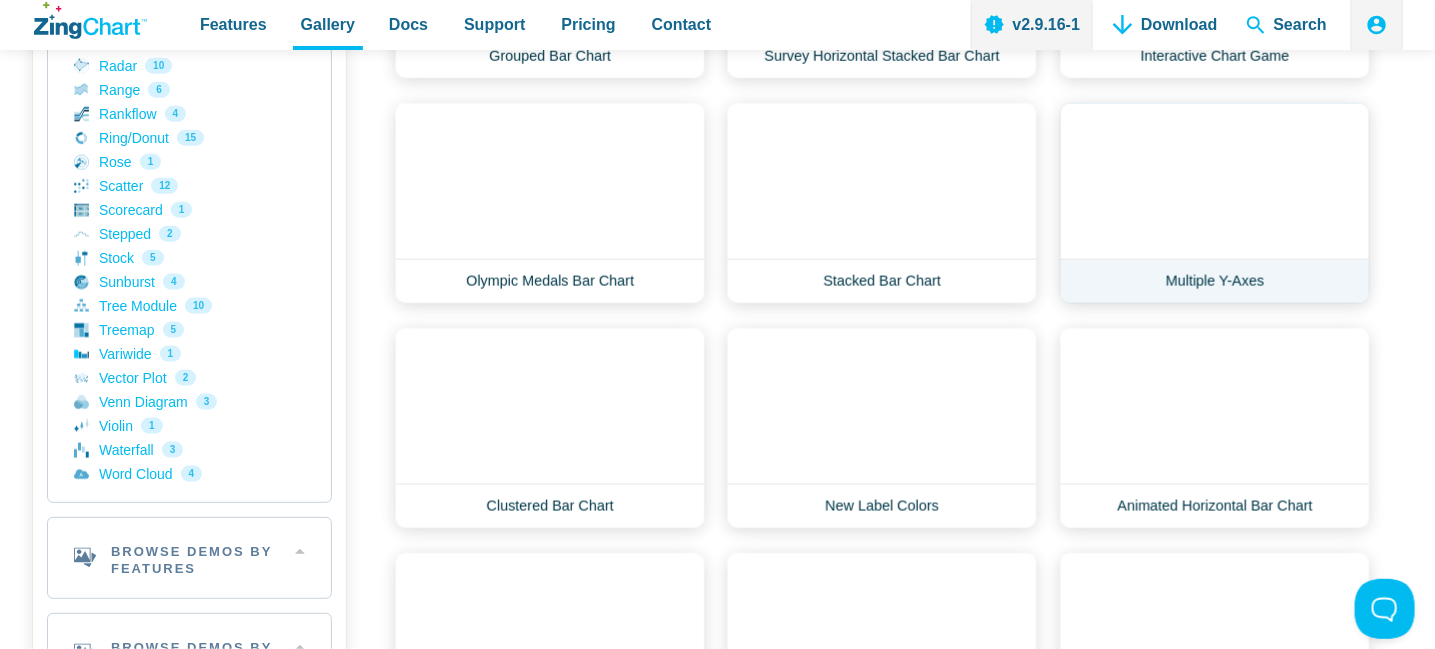 scroll, scrollTop: 900, scrollLeft: 0, axis: vertical 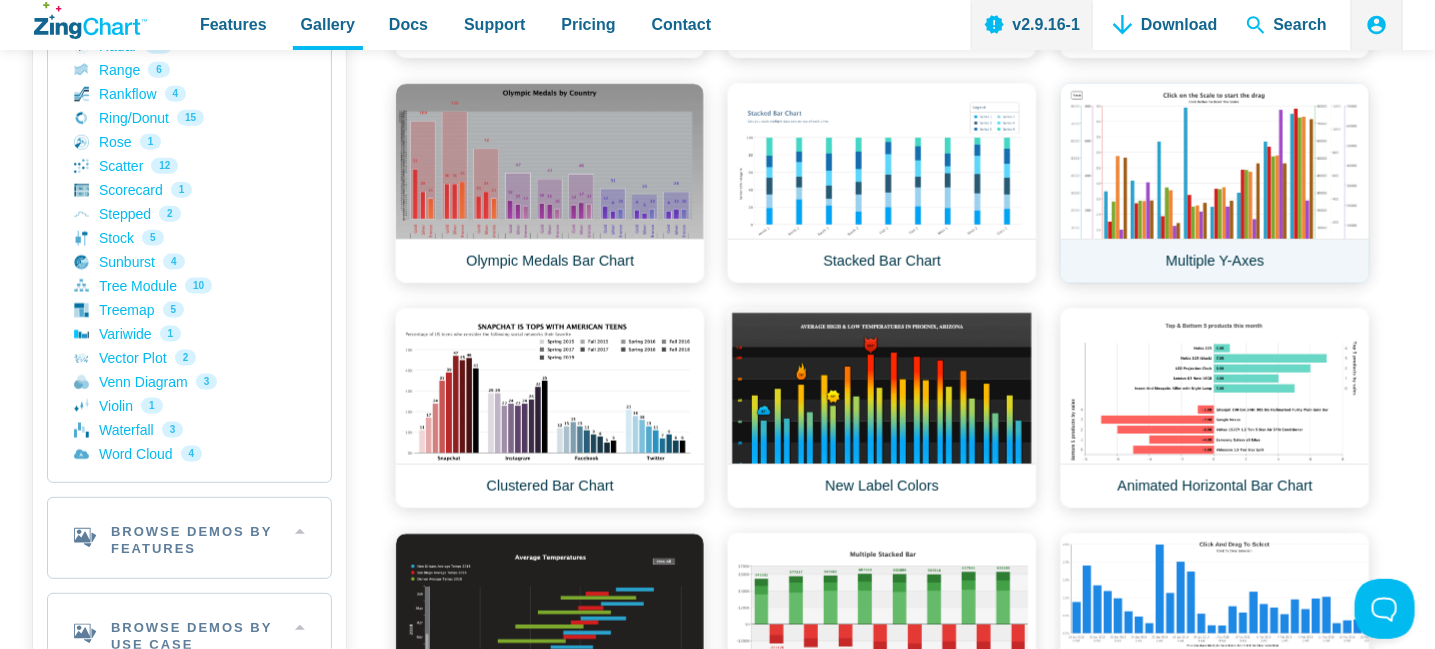 click on "Multiple Y-Axes" at bounding box center [1215, 183] 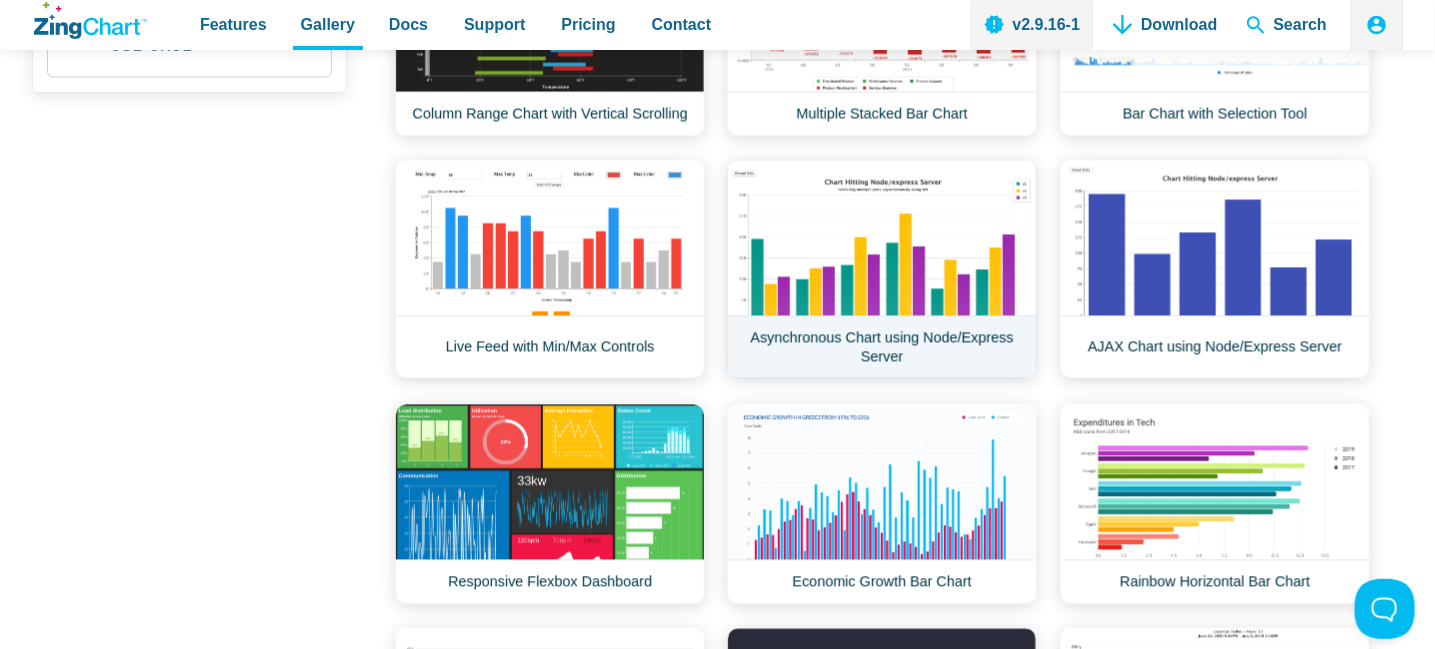 scroll, scrollTop: 1500, scrollLeft: 0, axis: vertical 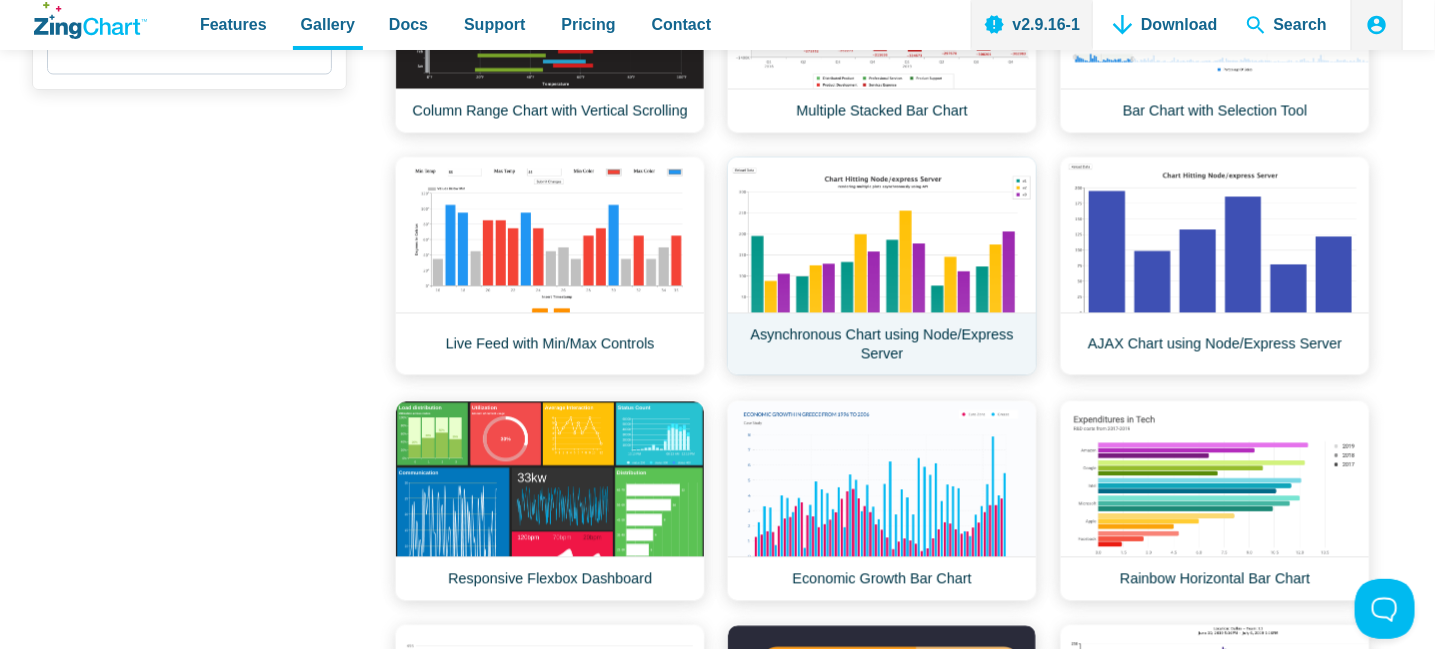 click on "Asynchronous Chart using Node/Express Server" at bounding box center [882, 266] 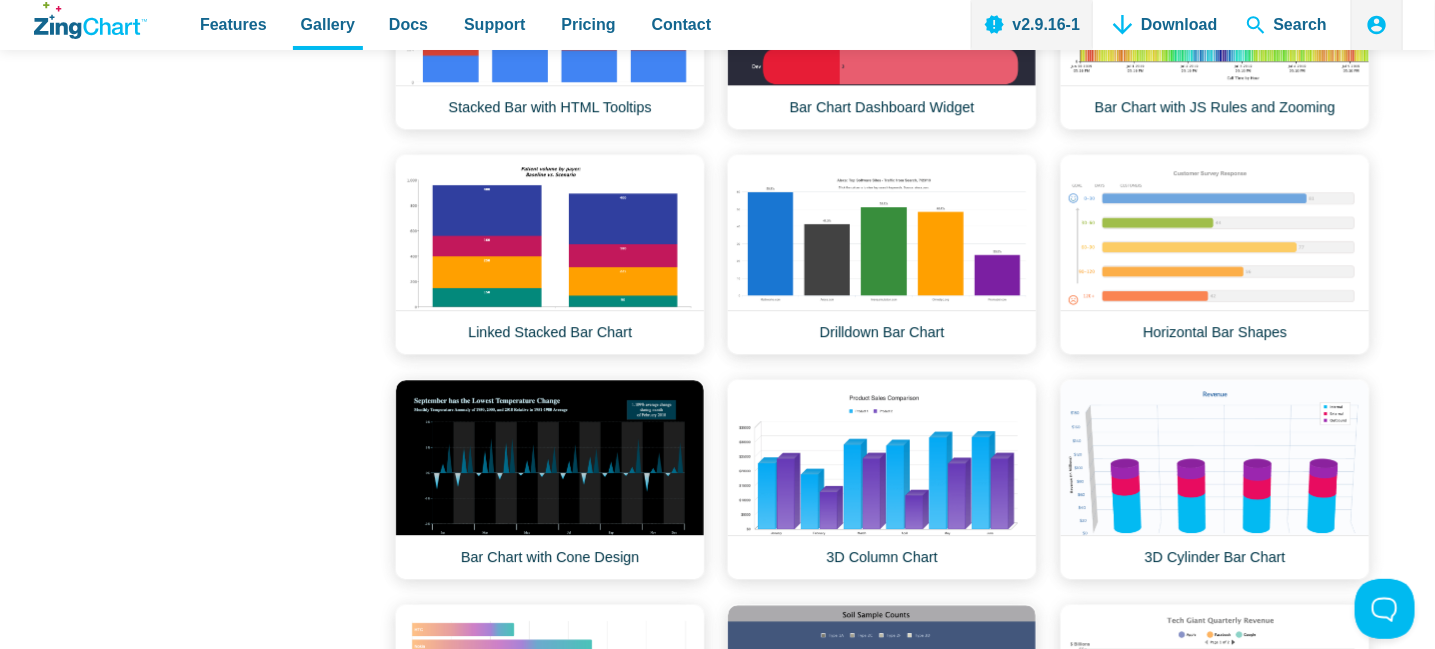 scroll, scrollTop: 2200, scrollLeft: 0, axis: vertical 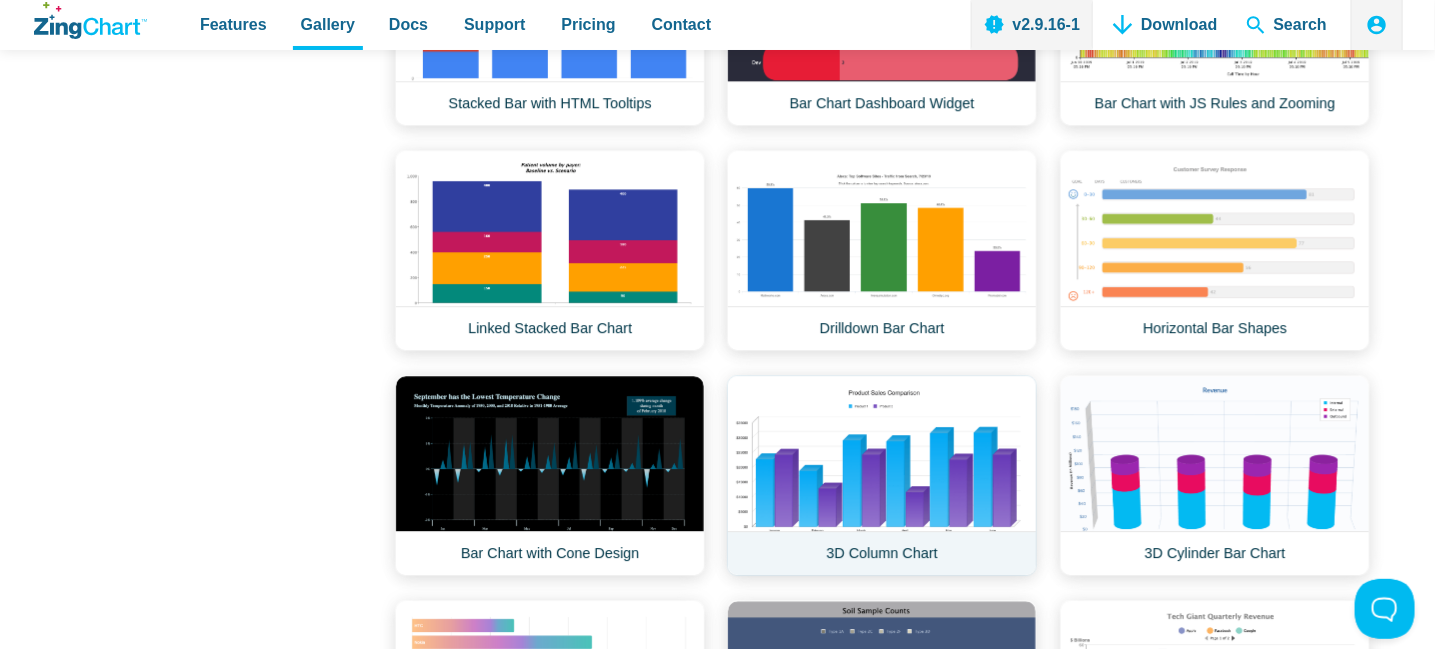 click on "3D Column Chart" at bounding box center (882, 475) 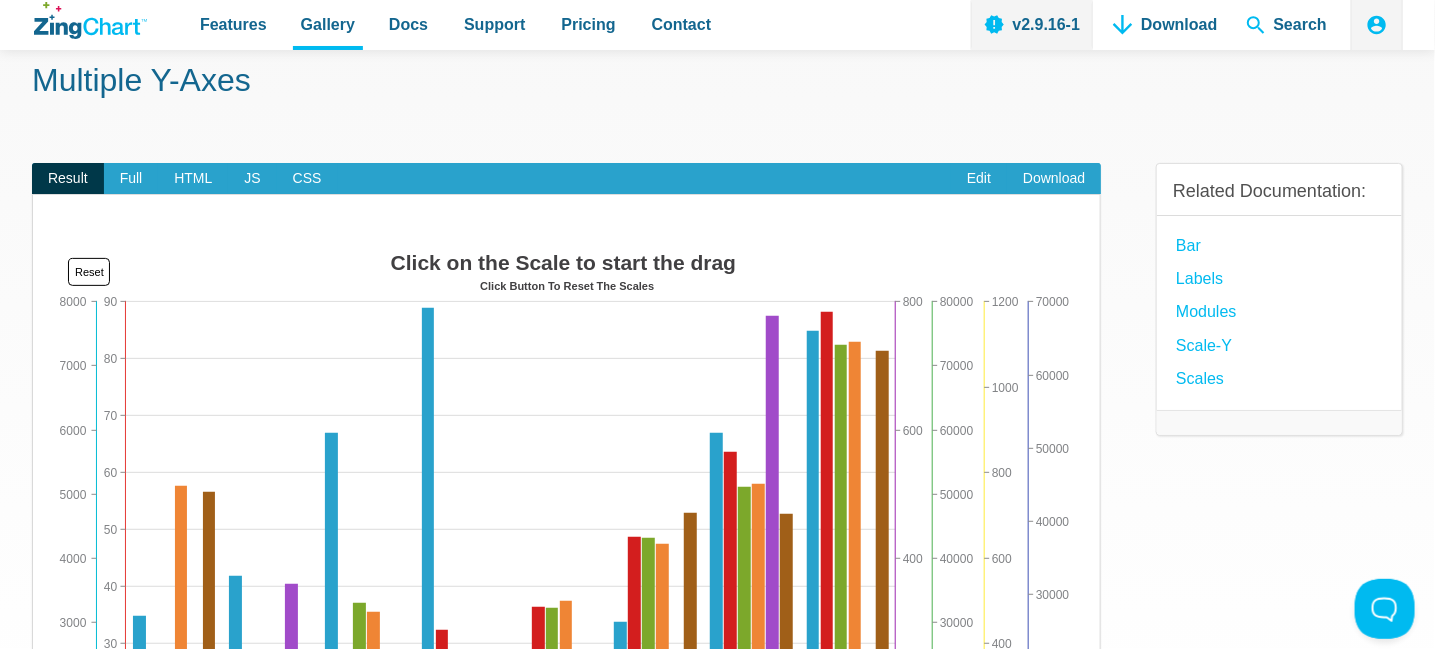 scroll, scrollTop: 0, scrollLeft: 0, axis: both 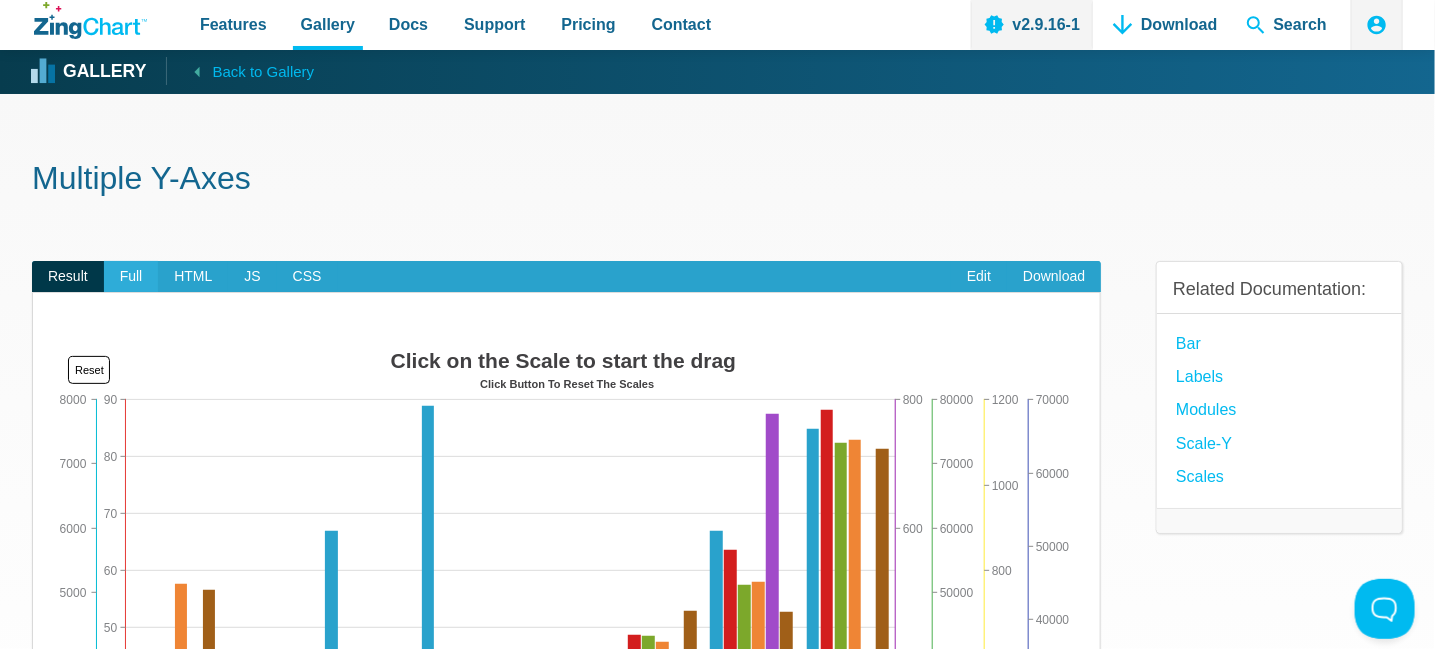 click on "Full" at bounding box center (131, 277) 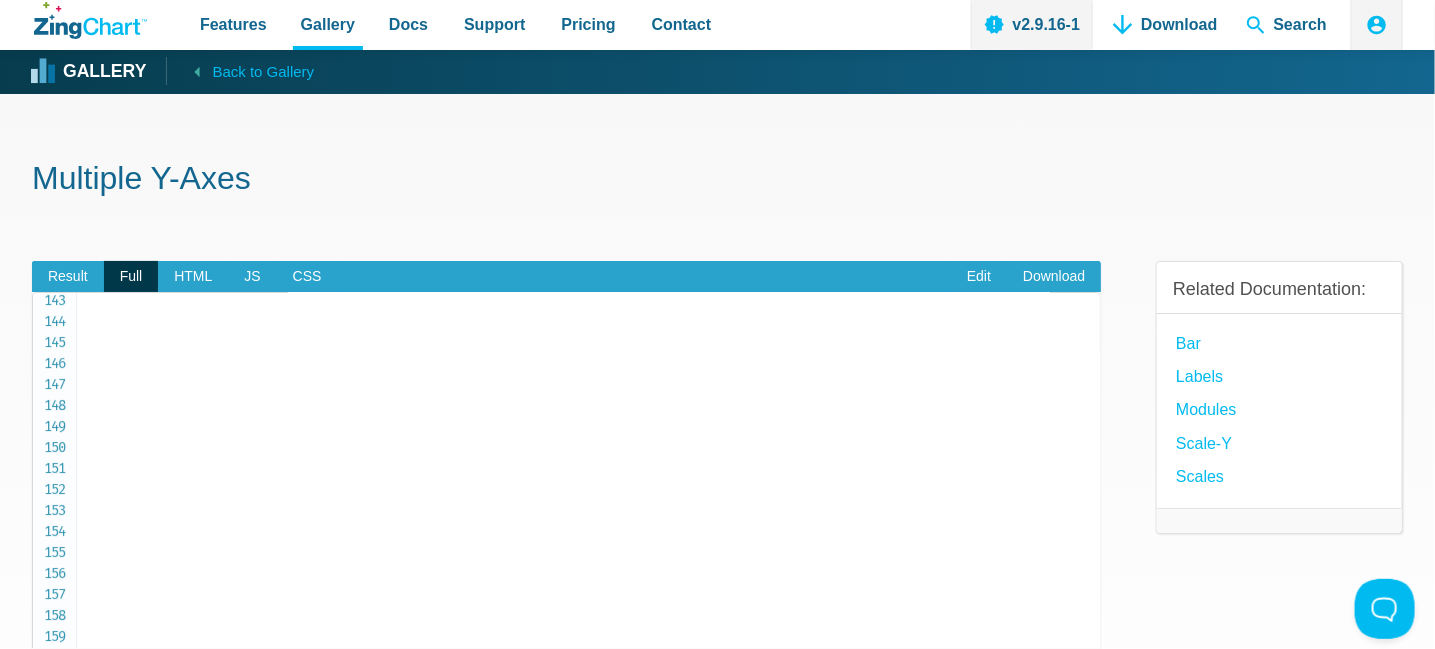 scroll, scrollTop: 3000, scrollLeft: 0, axis: vertical 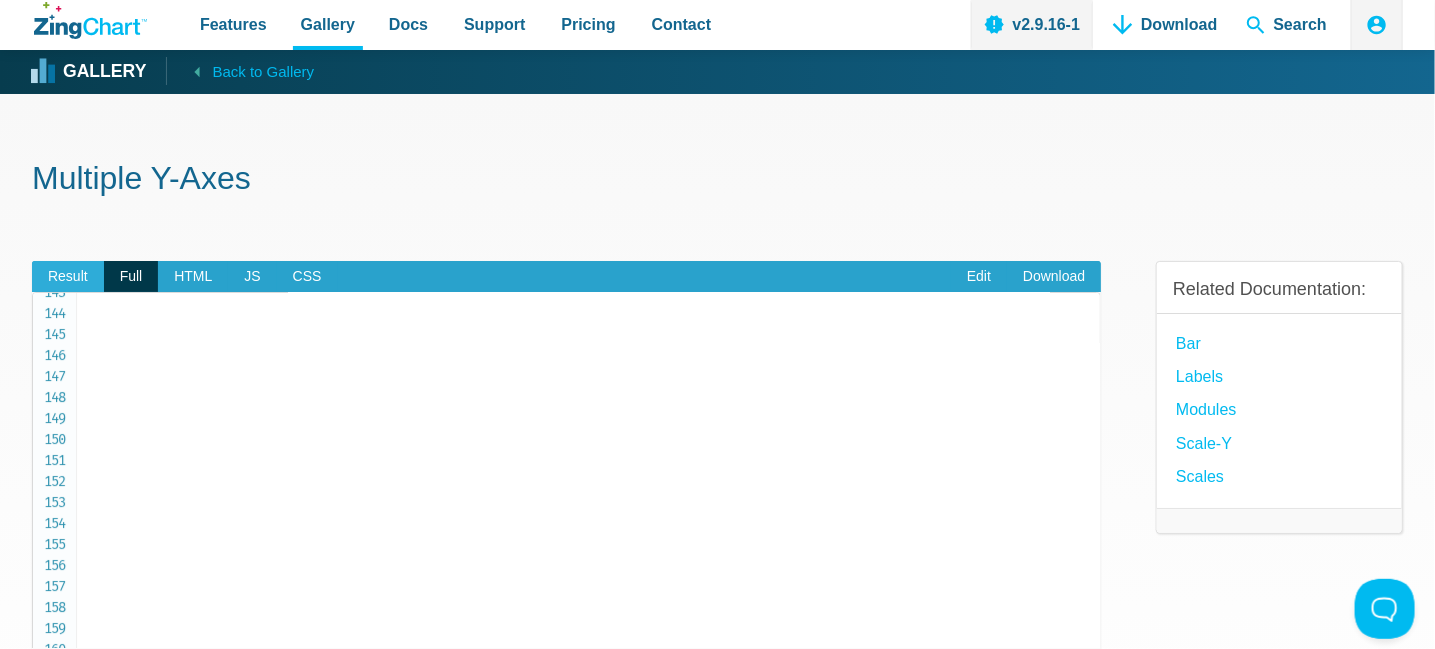 click on "Result" at bounding box center [68, 277] 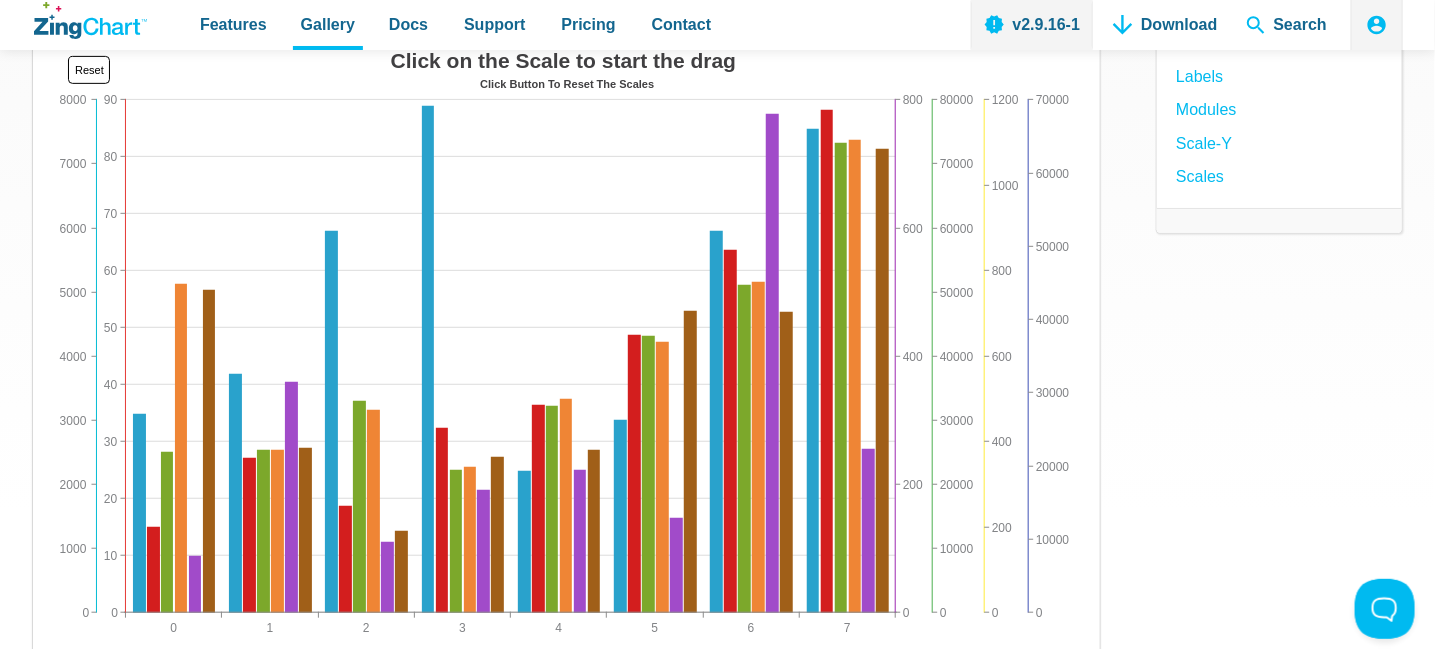 scroll, scrollTop: 0, scrollLeft: 0, axis: both 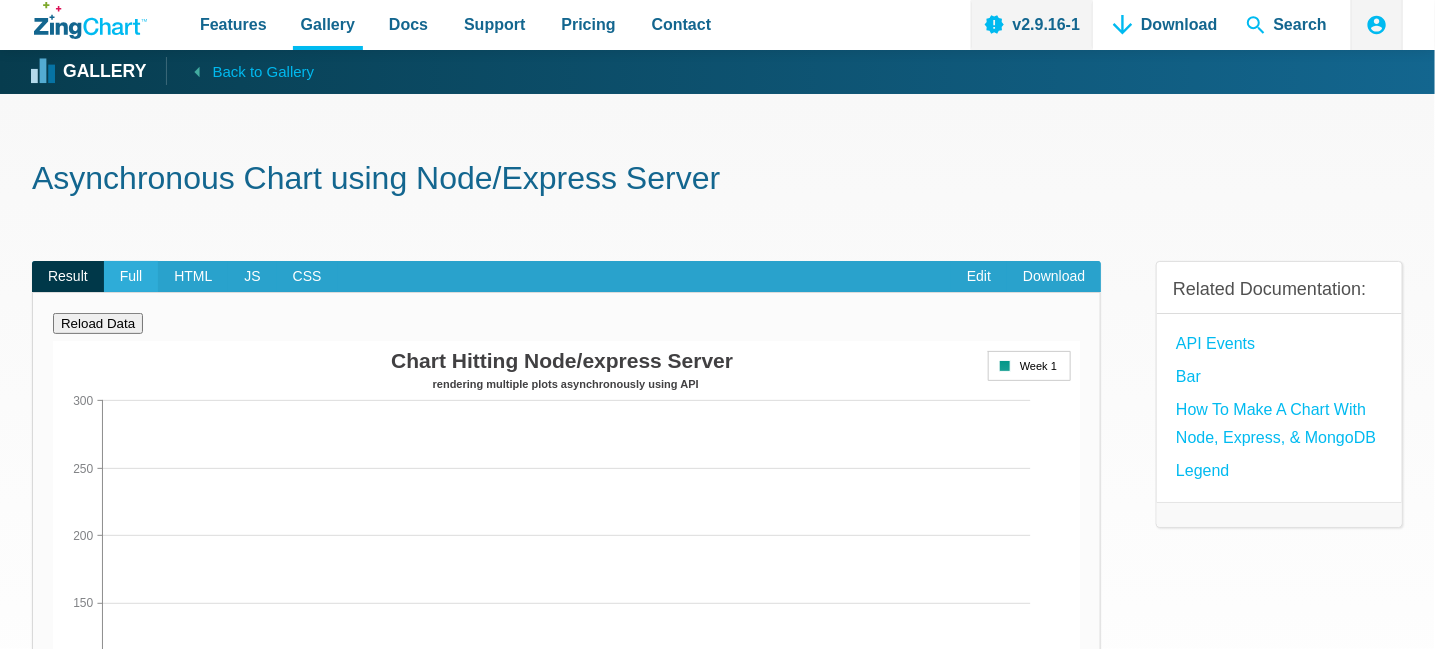 click on "Full" at bounding box center (131, 277) 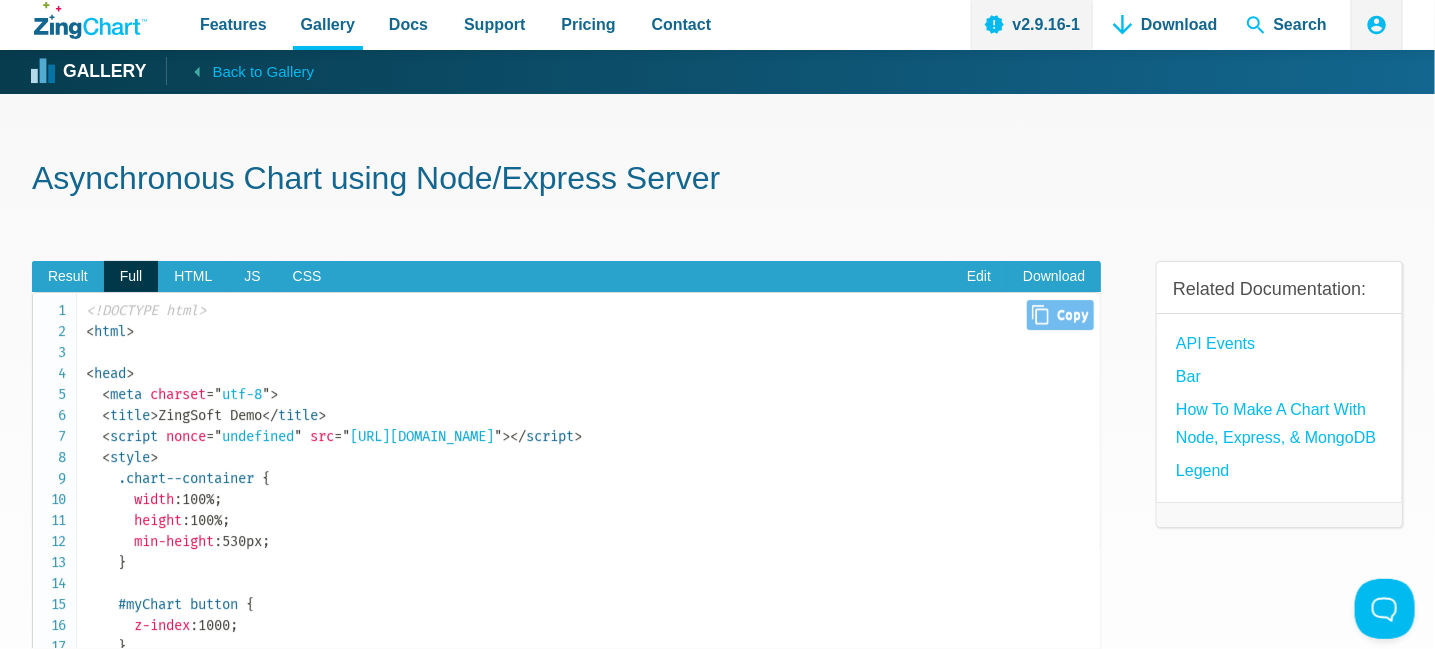 scroll, scrollTop: 0, scrollLeft: 0, axis: both 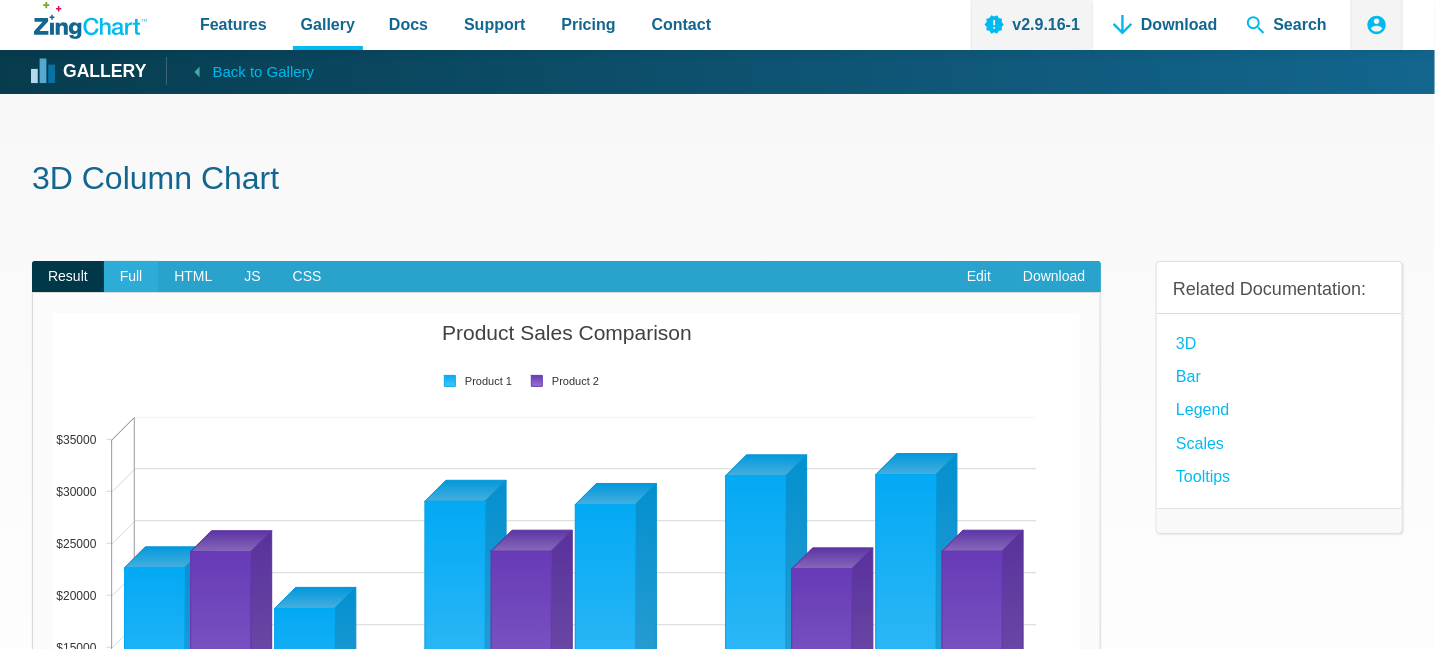 click on "Full" at bounding box center [131, 277] 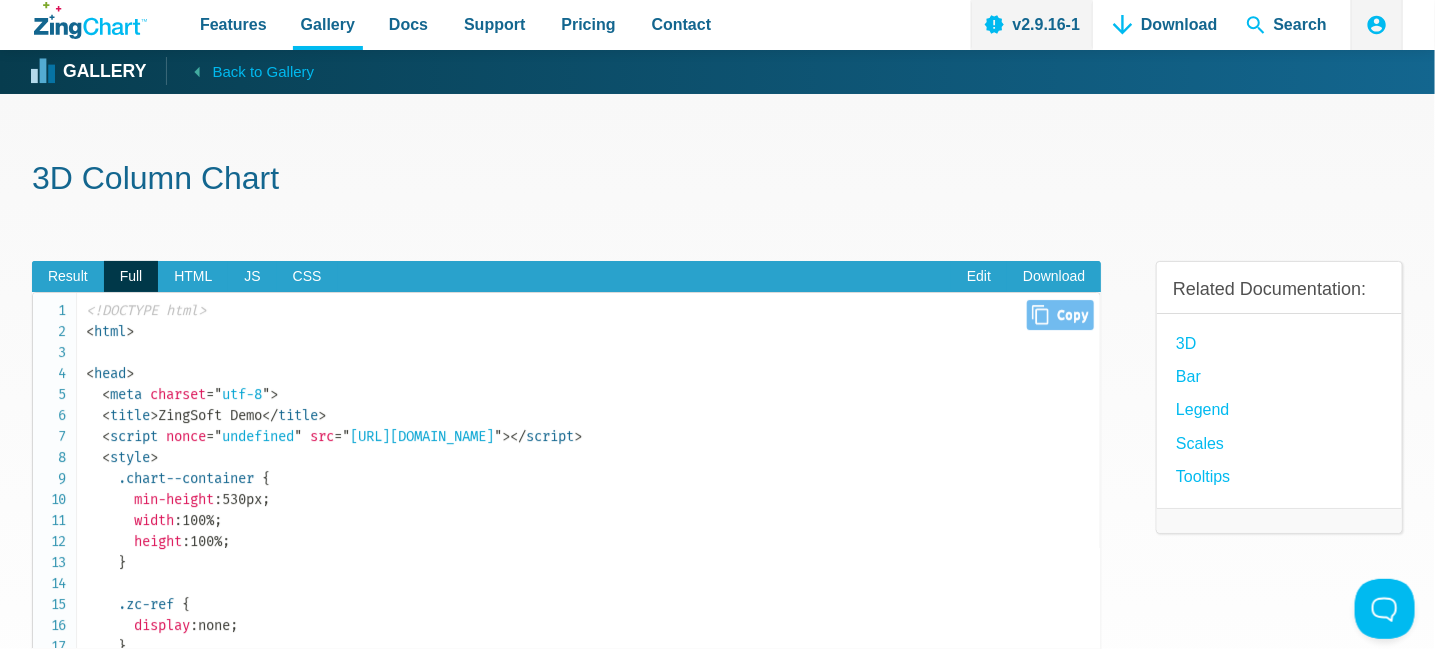 scroll, scrollTop: 0, scrollLeft: 0, axis: both 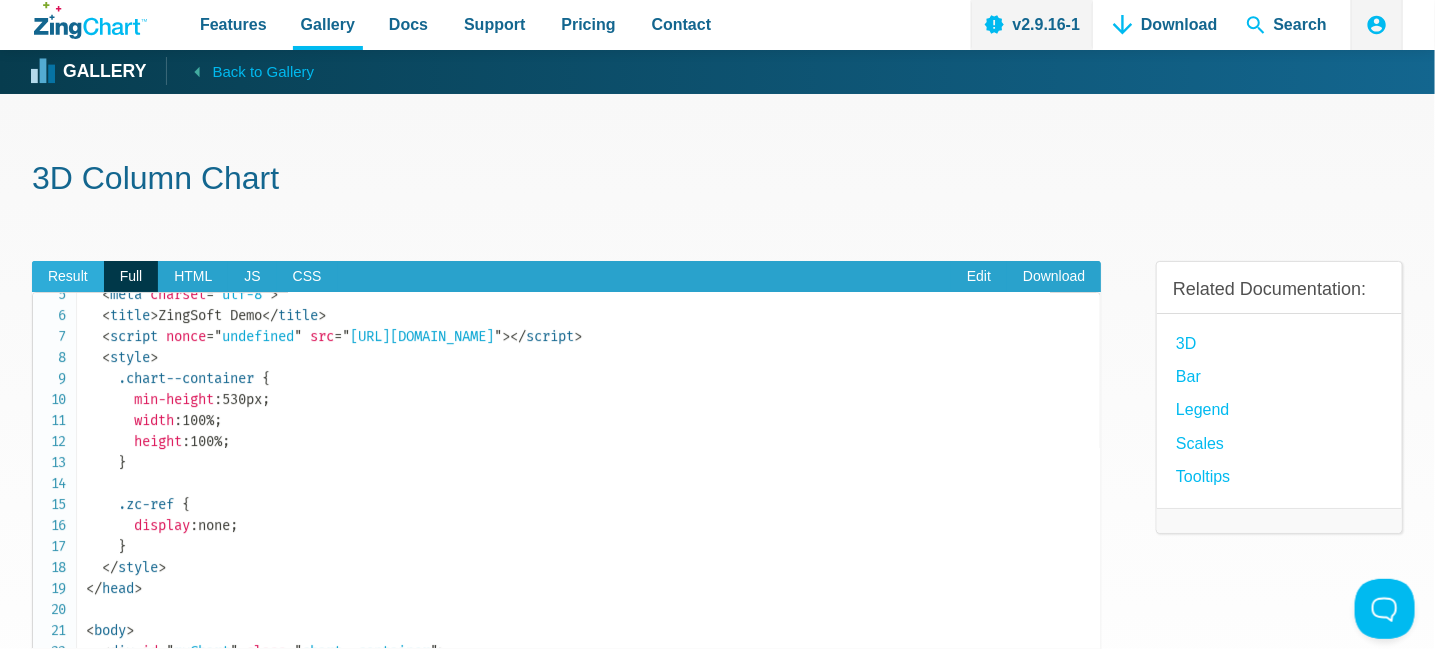 click on "Result" at bounding box center (68, 277) 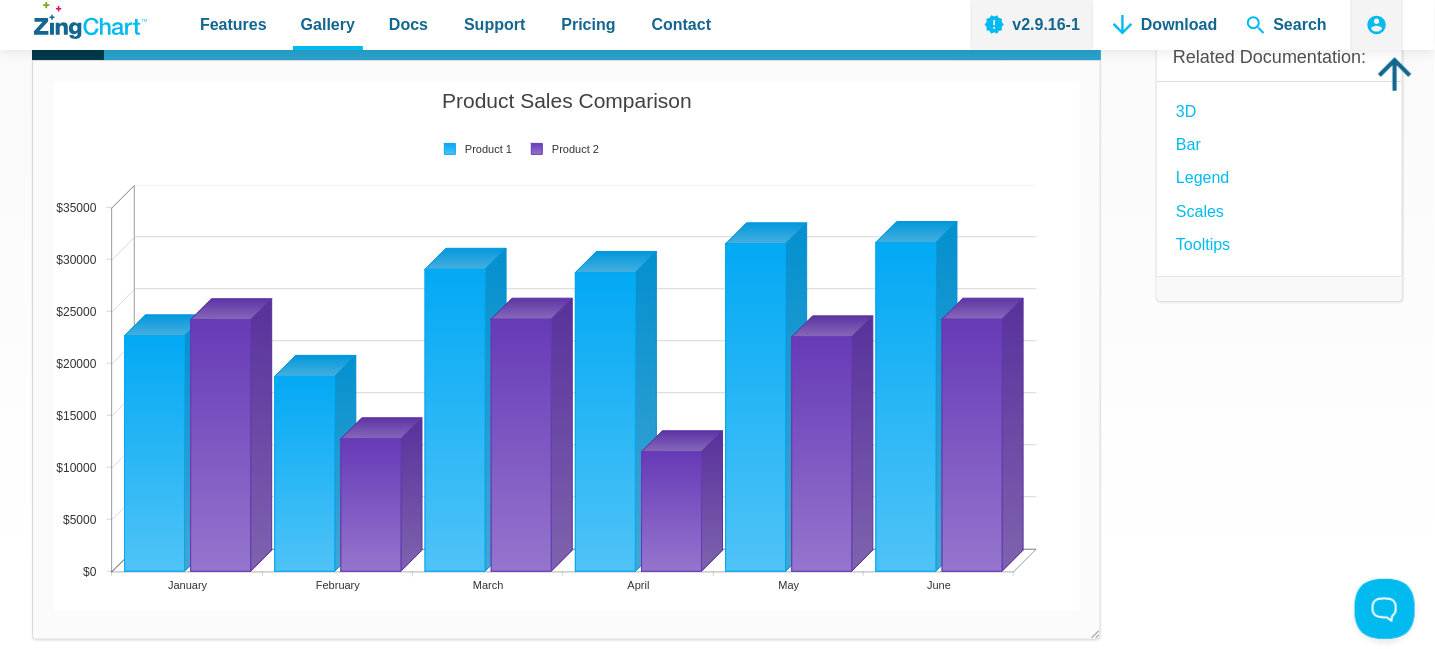 scroll, scrollTop: 200, scrollLeft: 0, axis: vertical 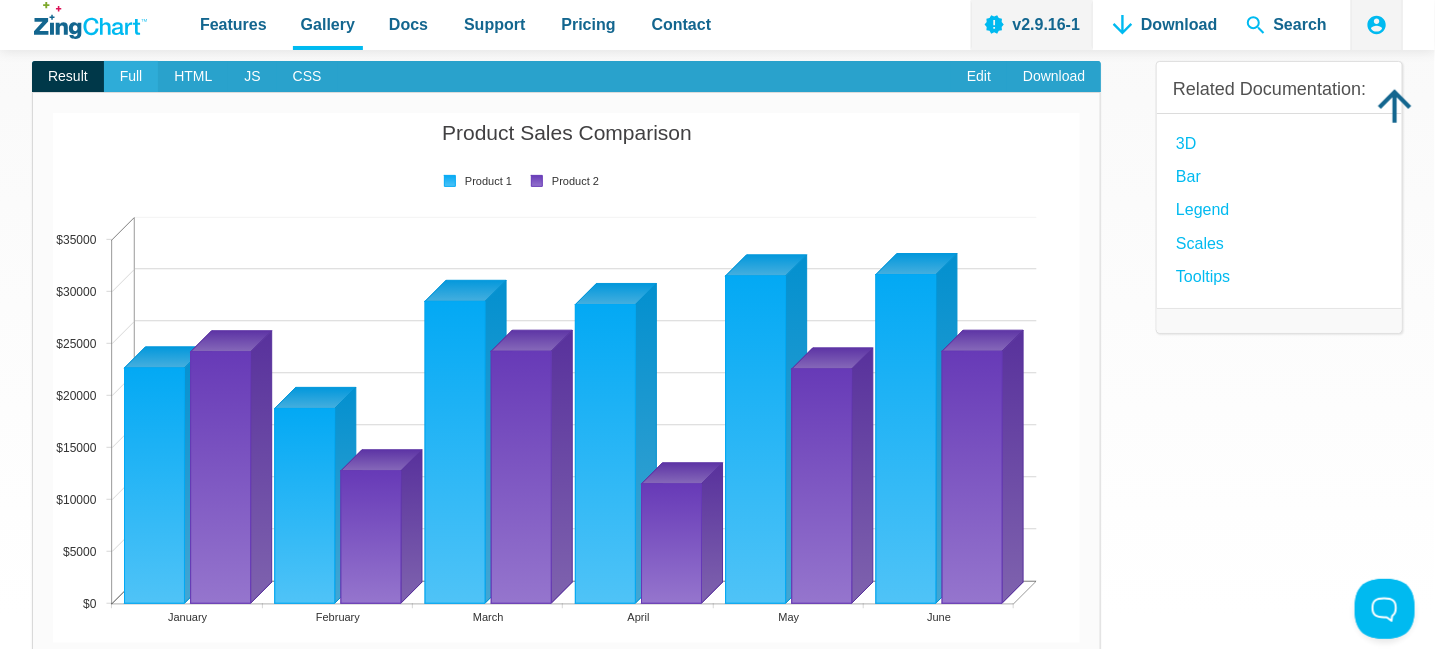 click on "Full" at bounding box center [131, 77] 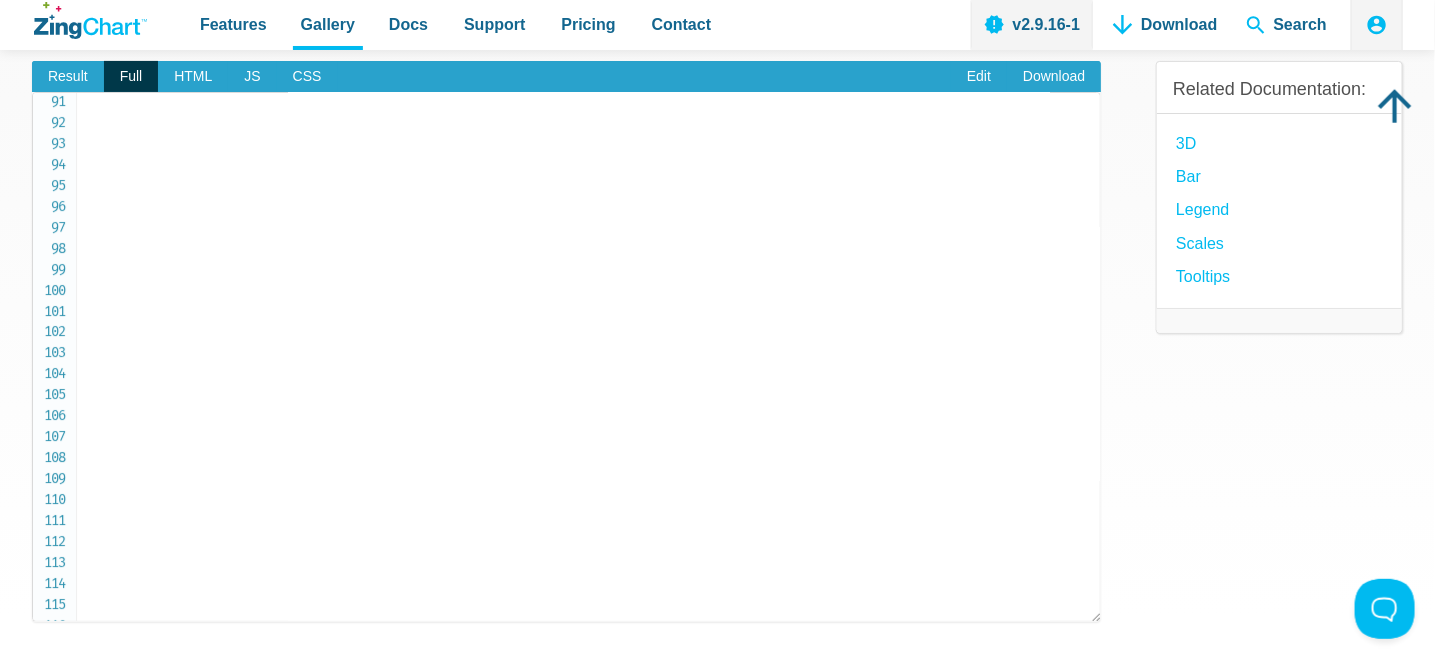 scroll, scrollTop: 2000, scrollLeft: 0, axis: vertical 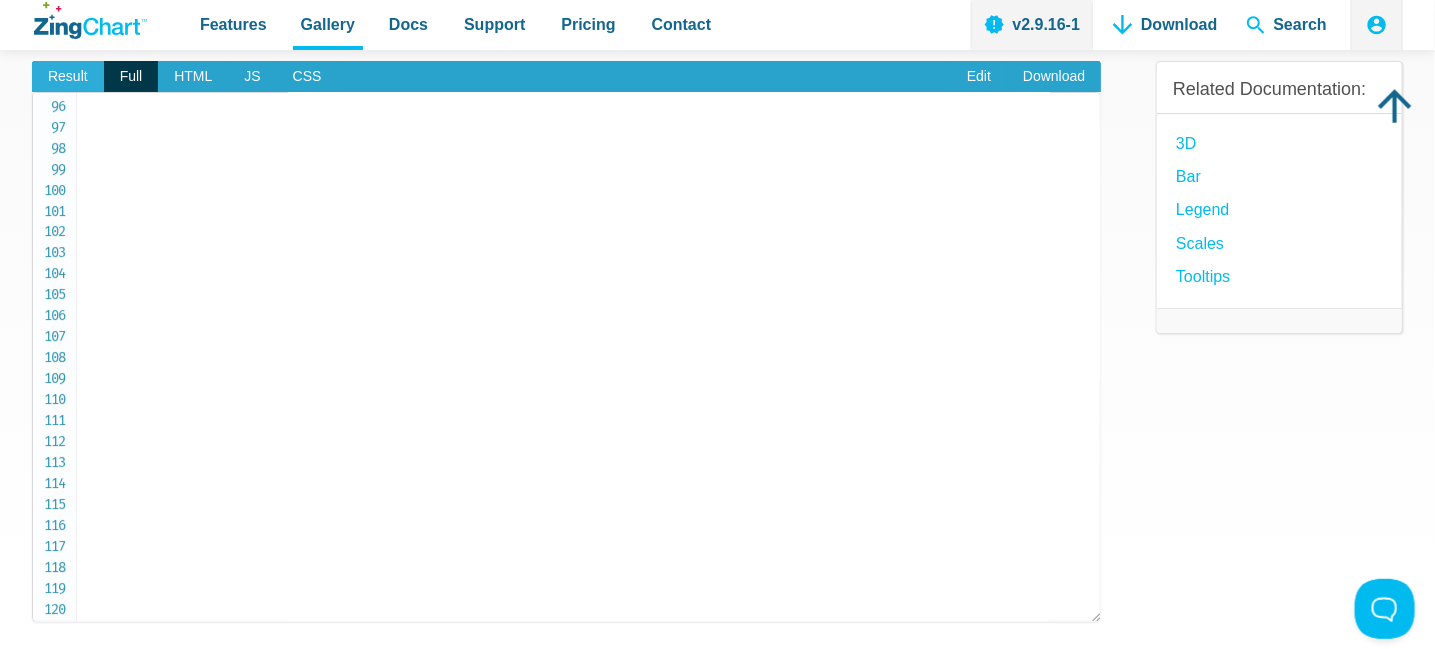 click on "Result" at bounding box center [68, 77] 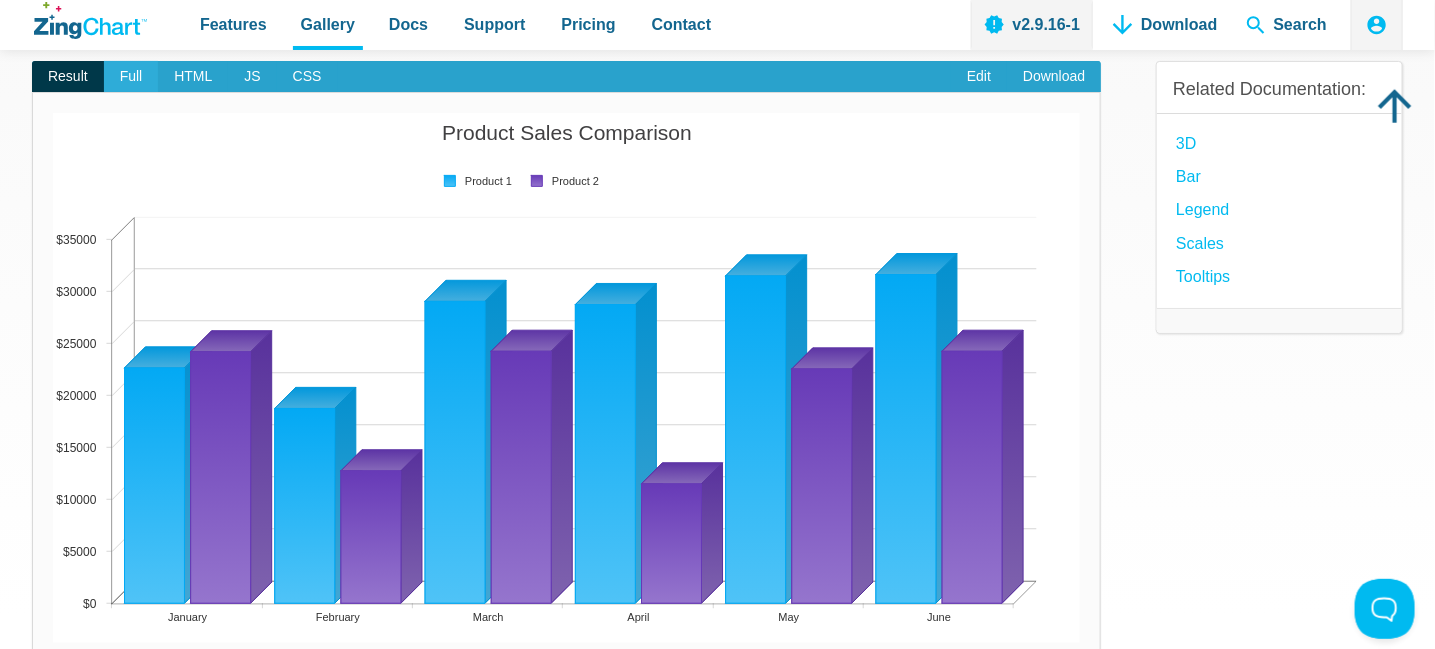 click on "Full" at bounding box center (131, 77) 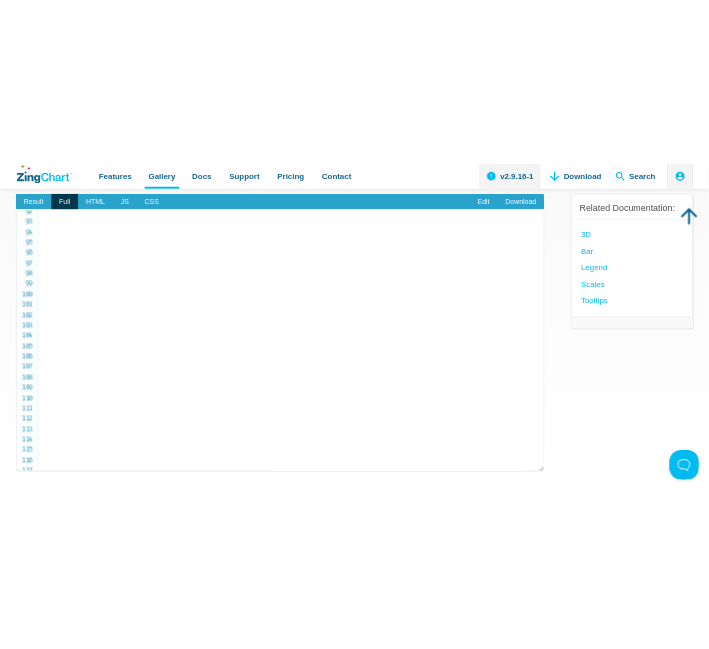 scroll, scrollTop: 1901, scrollLeft: 0, axis: vertical 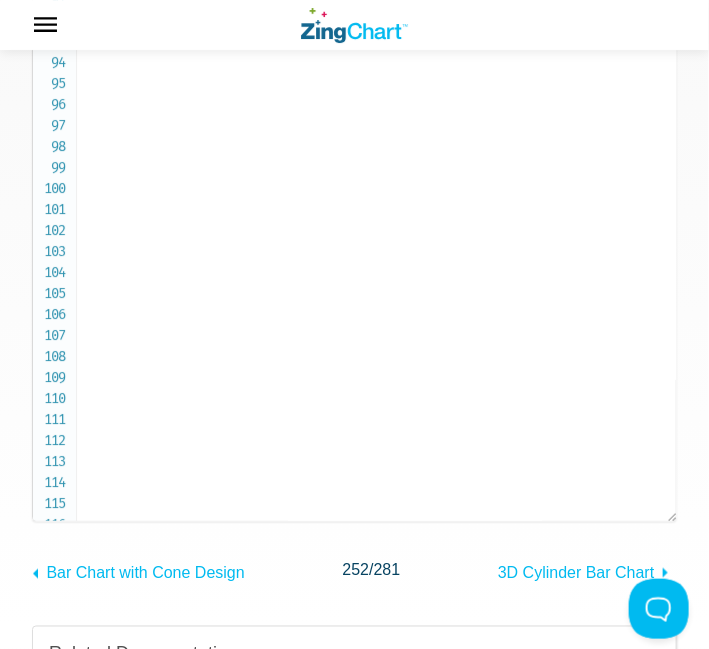 drag, startPoint x: 168, startPoint y: 149, endPoint x: 271, endPoint y: 441, distance: 309.63367 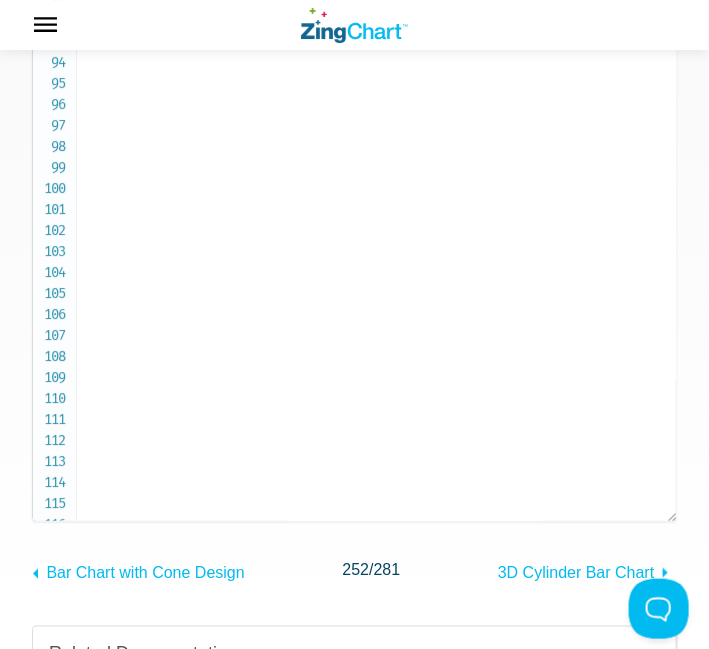 copy on "tooltip :   {
text :   '$%v' ,
backgroundColor :   '#03A9F4' ,
borderColor :   'none' ,
borderRadius :   '5px' ,
fontSize :   '12px' ,
padding :   '6px 12px' ,
shadow :   false ,
} ,
backgroundColor :   '#03A9F4 #4FC3F7' ,
borderColor :   '#03A9F4' ,
legendMarker :   {
borderColor :   '#03A9F4' ,
} ,
} ," 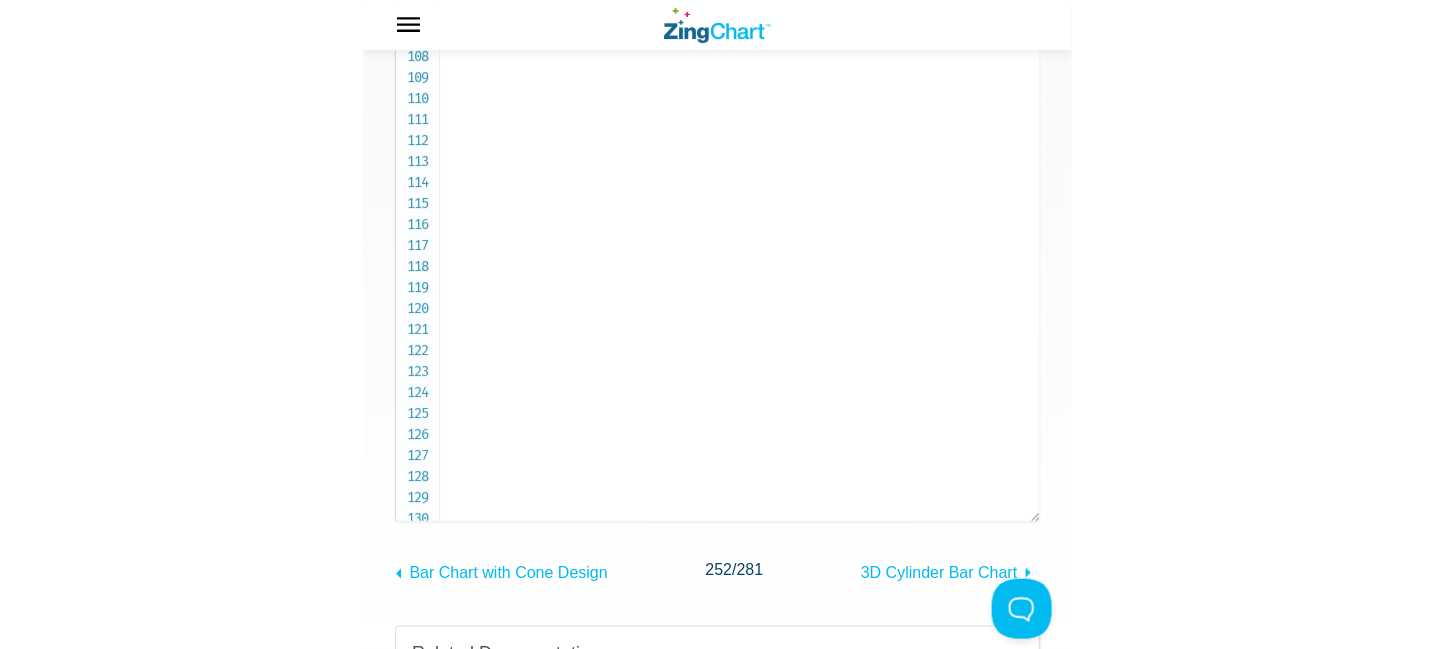 scroll, scrollTop: 2301, scrollLeft: 0, axis: vertical 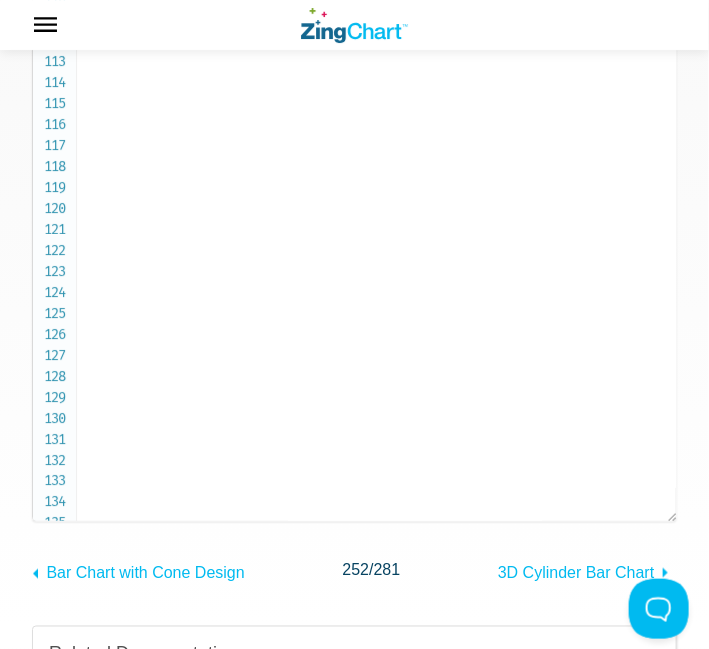 drag, startPoint x: 169, startPoint y: 123, endPoint x: 295, endPoint y: 344, distance: 254.39536 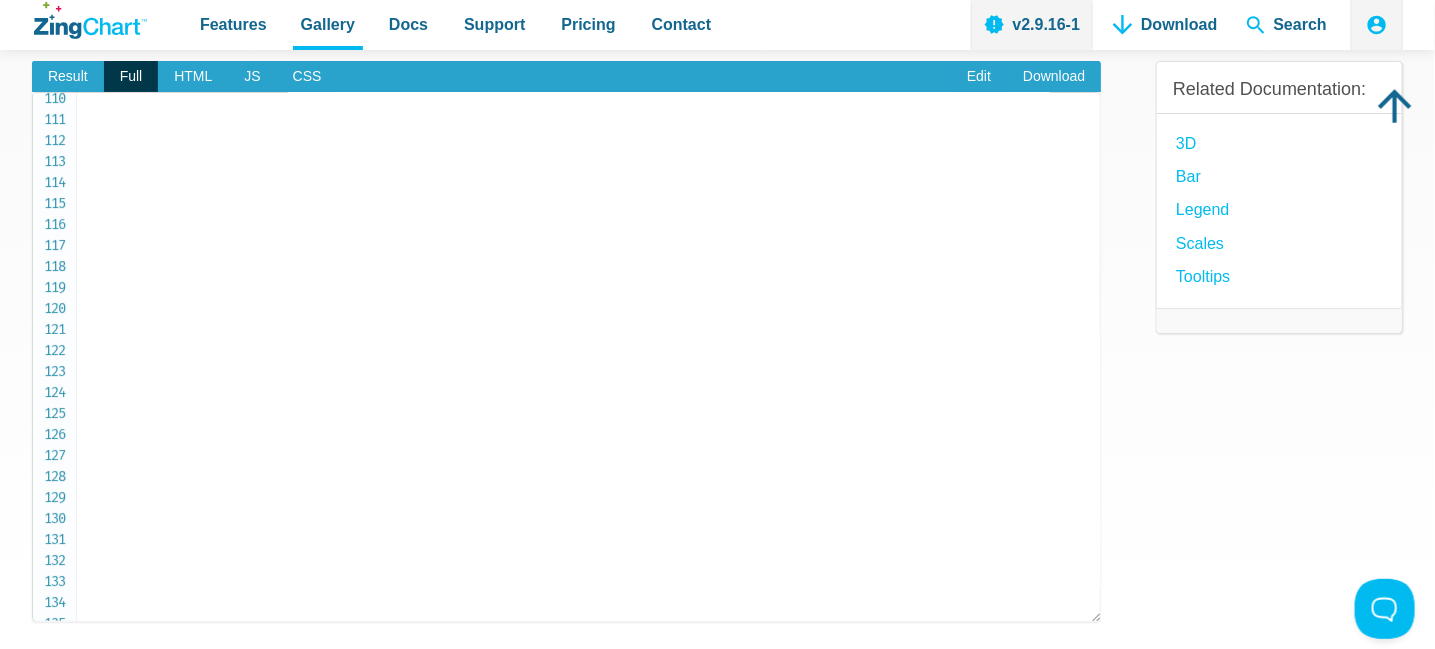 click on "<!DOCTYPE html>
< html >
< head >
< meta   charset = " utf-8 " >
< title > ZingSoft Demo </ title >
< script   nonce = " undefined "   src = " https://cdn.zingchart.com/zingchart.min.js " > </ script >
< style >
.chart--container   {
min-height :  530px ;
width :  100% ;
height :  100% ;
}
.zc-ref   {
display :  none ;
}
</ style >
</ head >
< body >
< div   id = " myChart "   class = " chart--container " >
< a   class = " zc-ref "   href = " https://www.zingchart.com/ " > Powered by ZingChart </ a >
</ div >
< script >
ZC . LICENSE   =   [ "569d52cefae586f634c54f86dc99e6a9" ,   "b55b025e438fa8a98e32482b5f768ff5" ] ;
let  chartConfig  =   {
type :   'bar3d' ,
'3dAspect' :   {
depth :   30 ,
true3d :   0 ,
yAngle :   10 ,
} ,
backgroundColor :   '#fff' ,
title :   {
text :   'Product Sales Comparison' ,
fontWeight" at bounding box center (593, -1613) 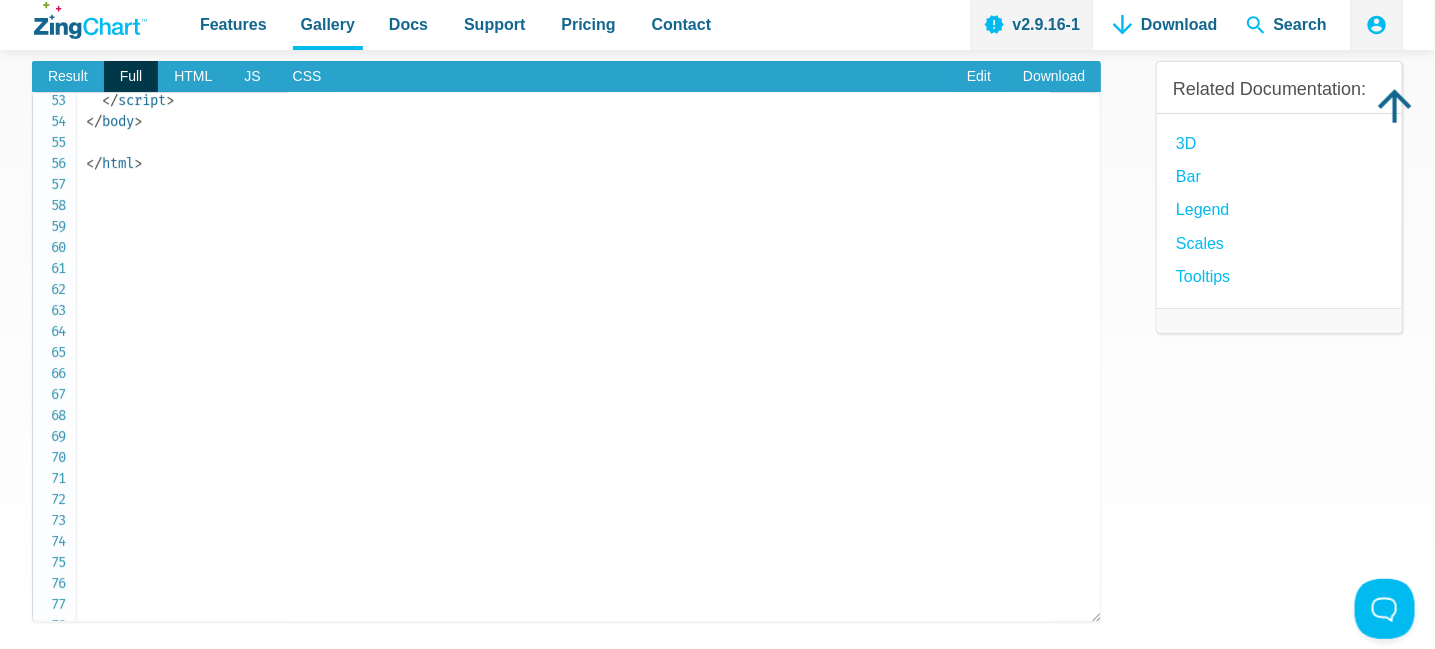 scroll, scrollTop: 1101, scrollLeft: 0, axis: vertical 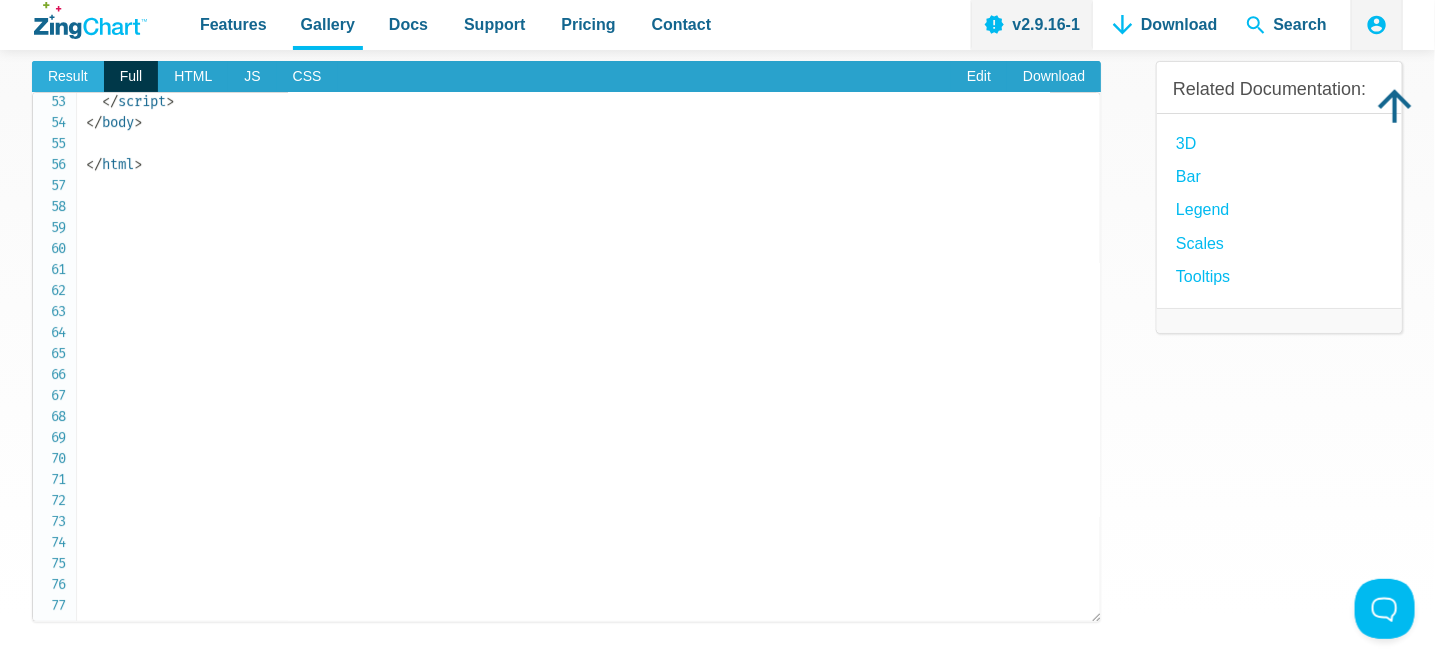 click on "Result" at bounding box center [68, 77] 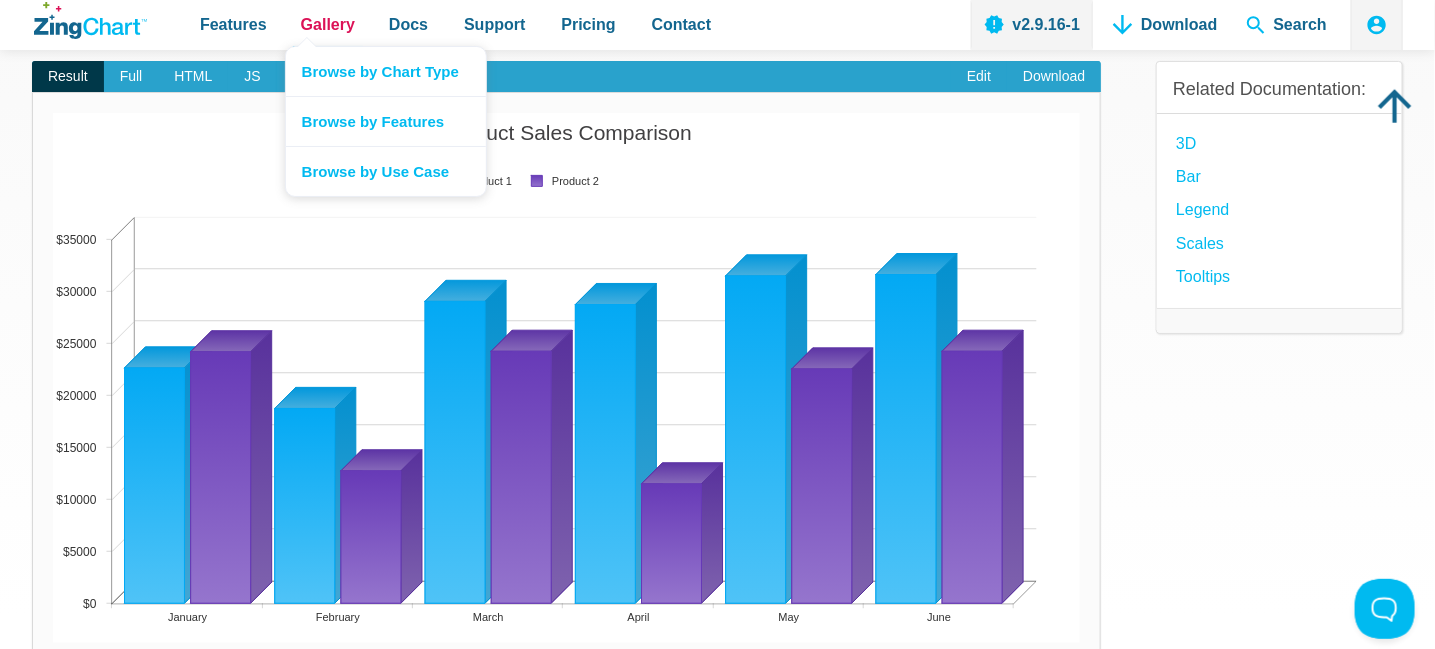 click on "Gallery" at bounding box center [328, 24] 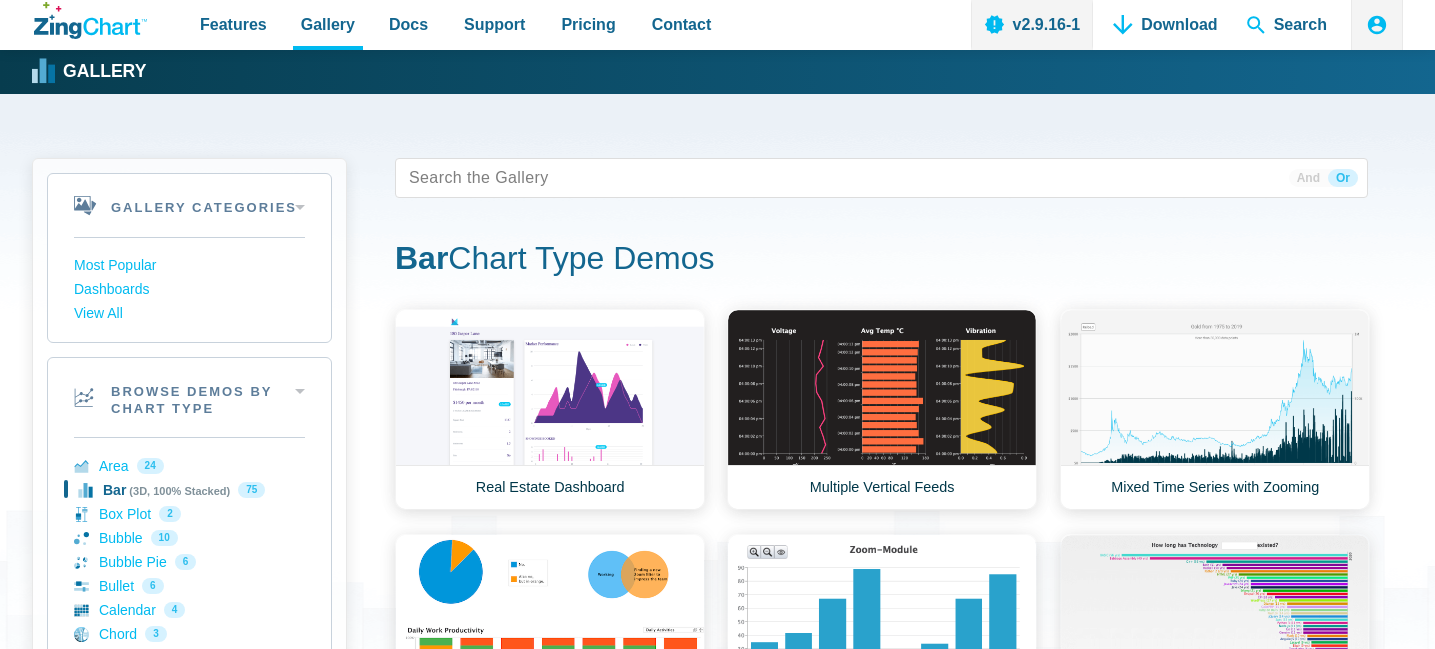 scroll, scrollTop: 0, scrollLeft: 0, axis: both 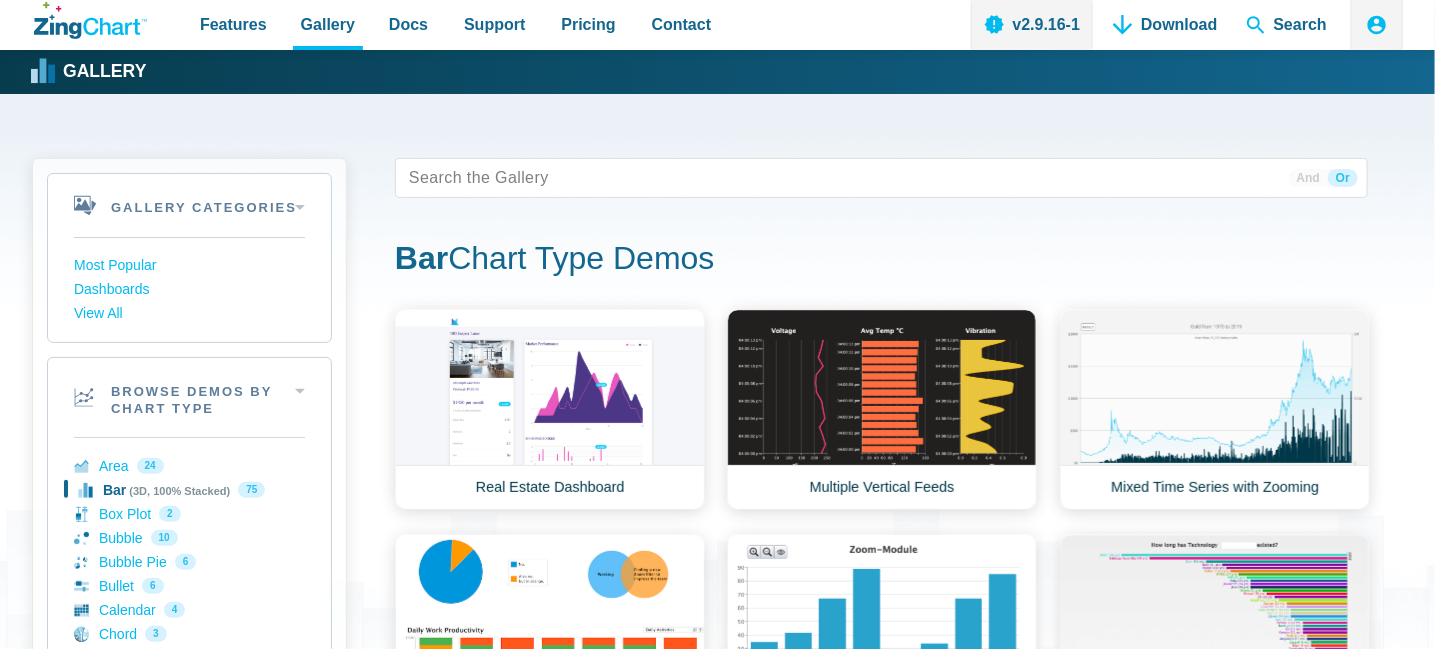 click on "Browse by Chart Type" at bounding box center (386, 74) 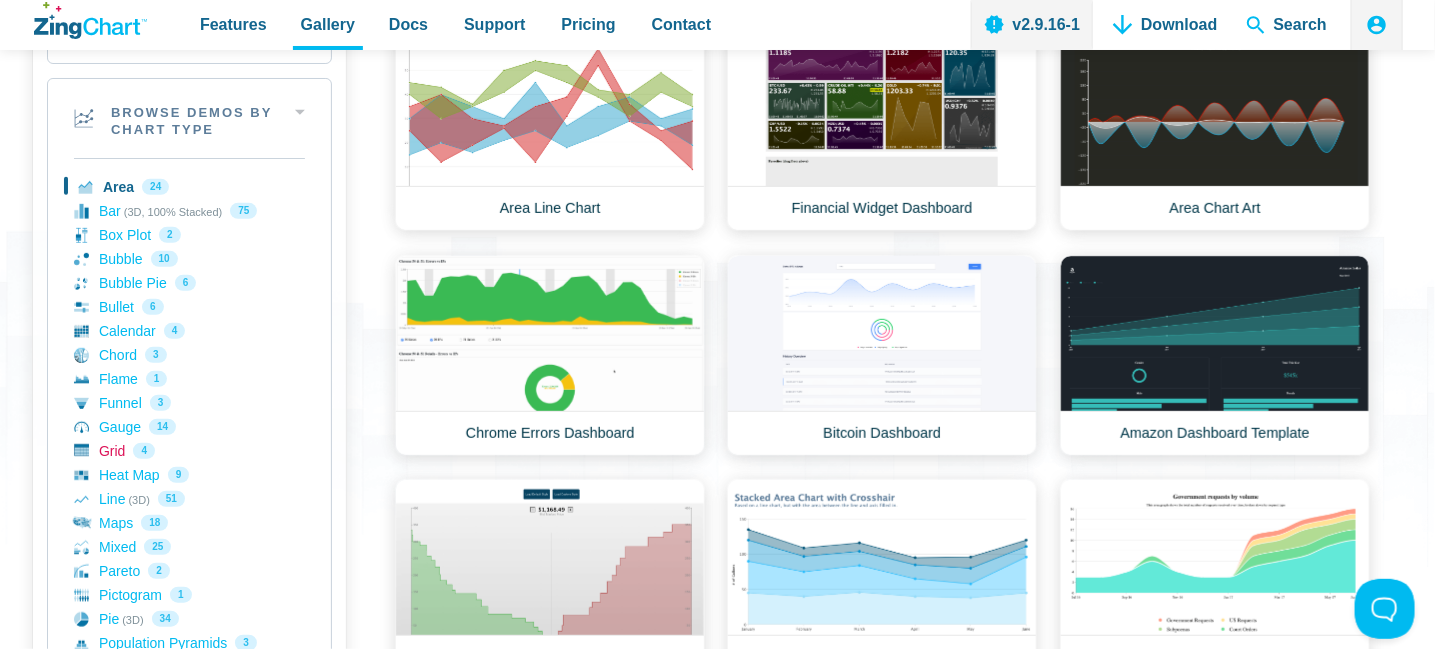 scroll, scrollTop: 300, scrollLeft: 0, axis: vertical 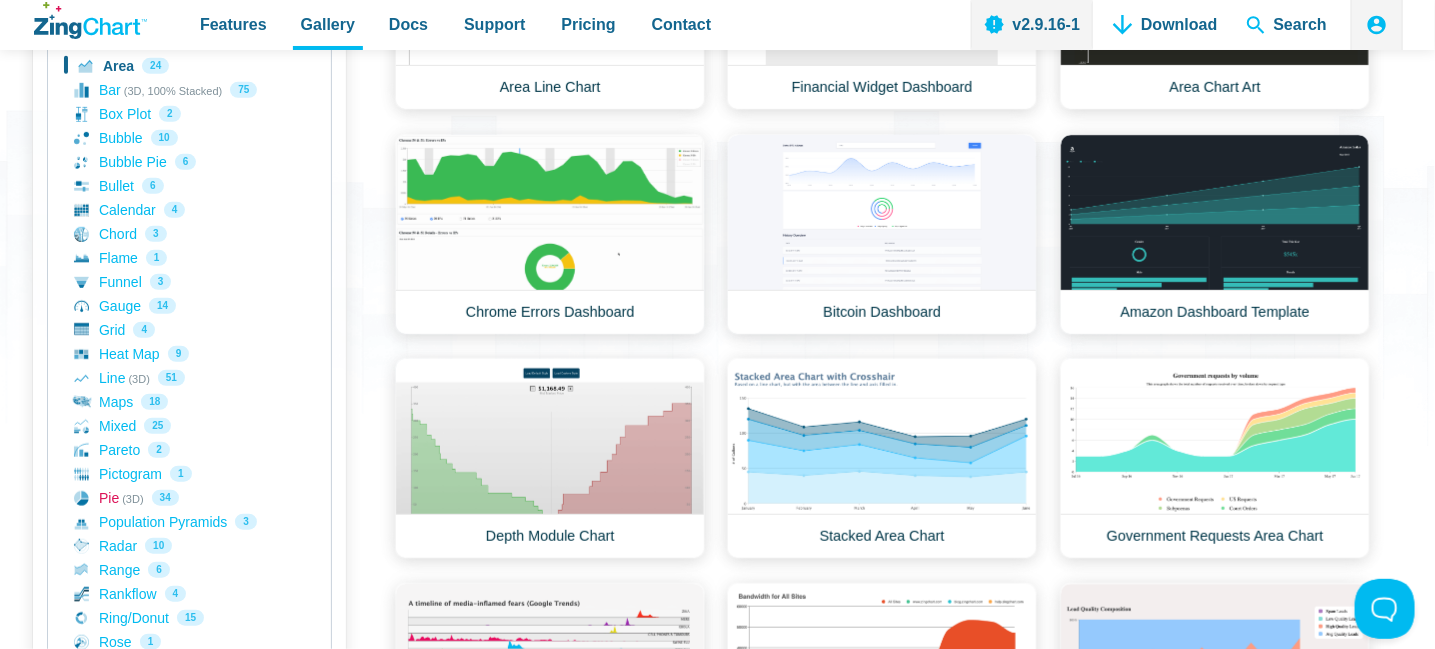 click on "Pie  (3D)
34" at bounding box center [189, 498] 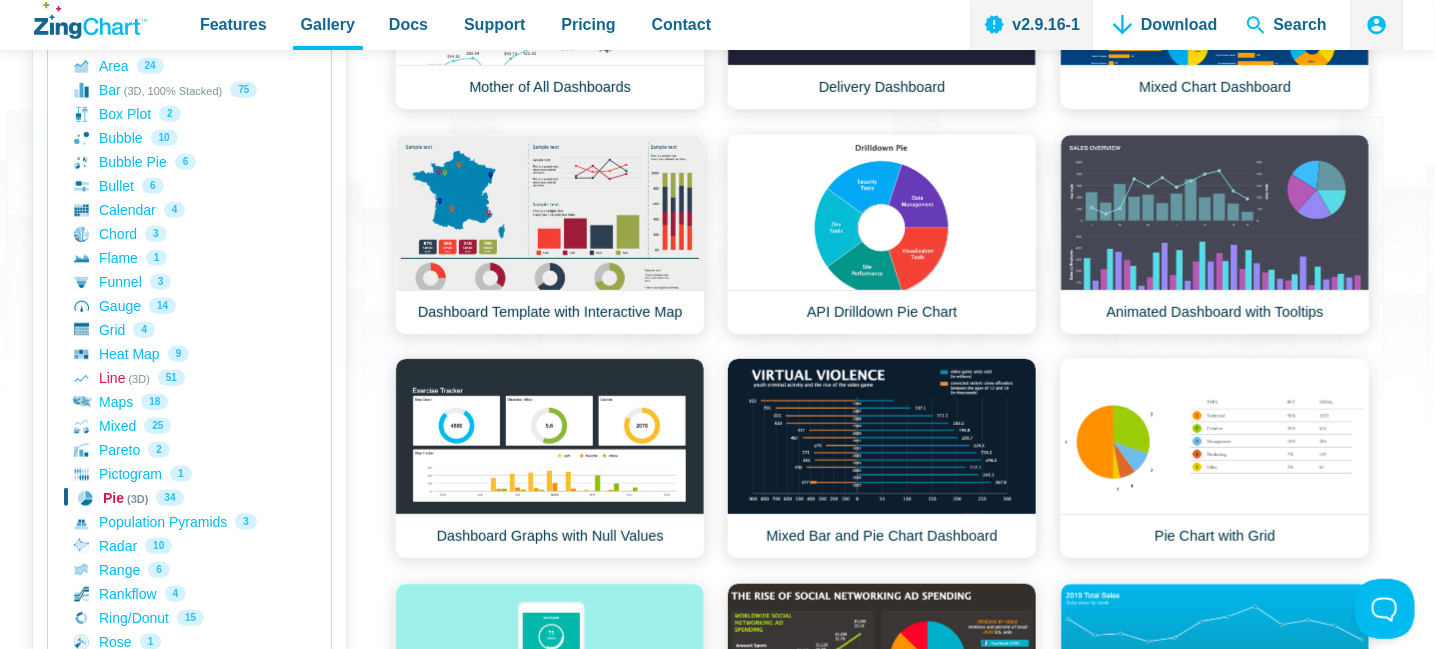 scroll, scrollTop: 500, scrollLeft: 0, axis: vertical 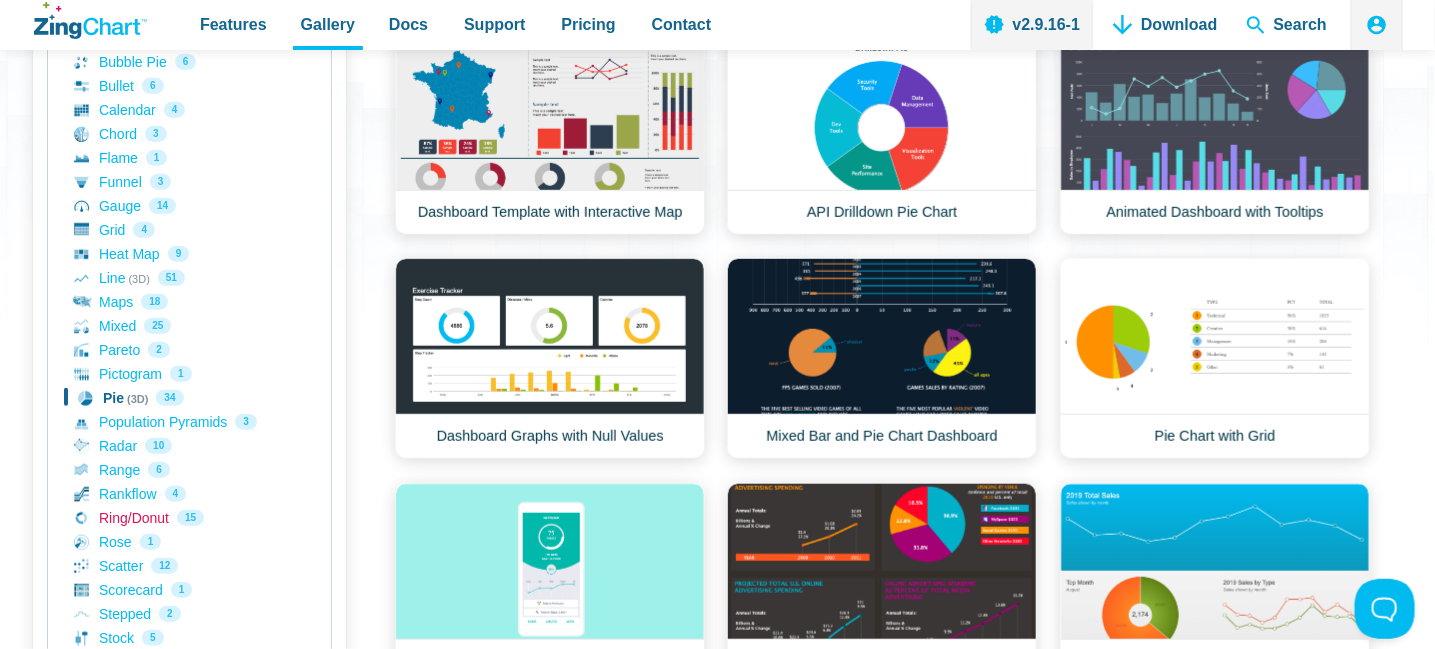 click on "Ring/Donut
15" at bounding box center (189, 518) 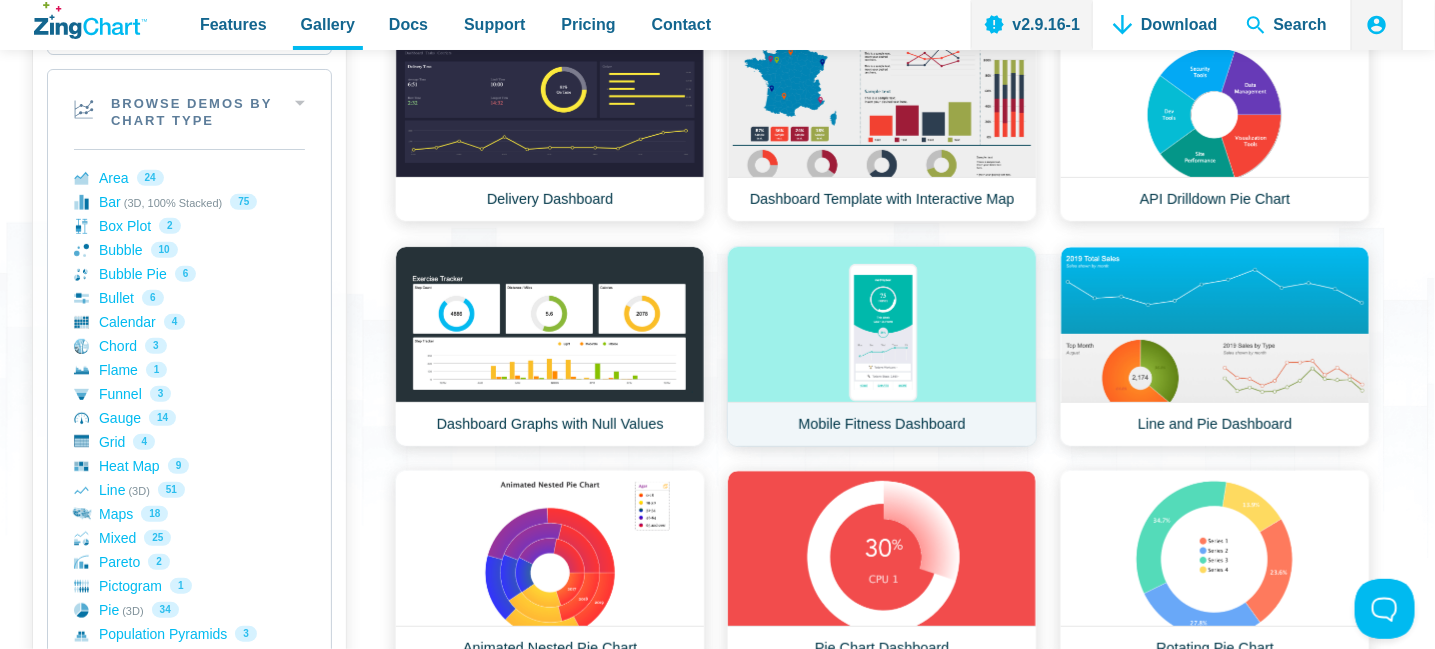 scroll, scrollTop: 400, scrollLeft: 0, axis: vertical 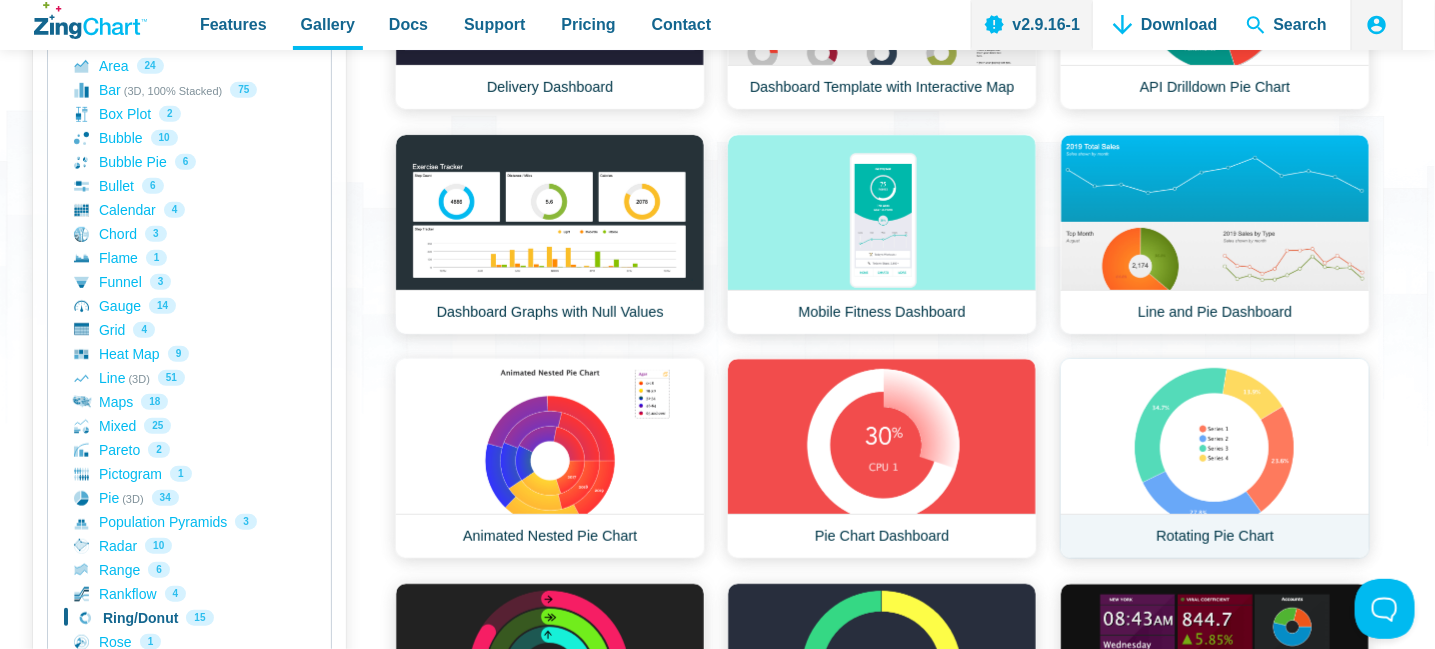 click on "Rotating Pie Chart" at bounding box center (1215, 458) 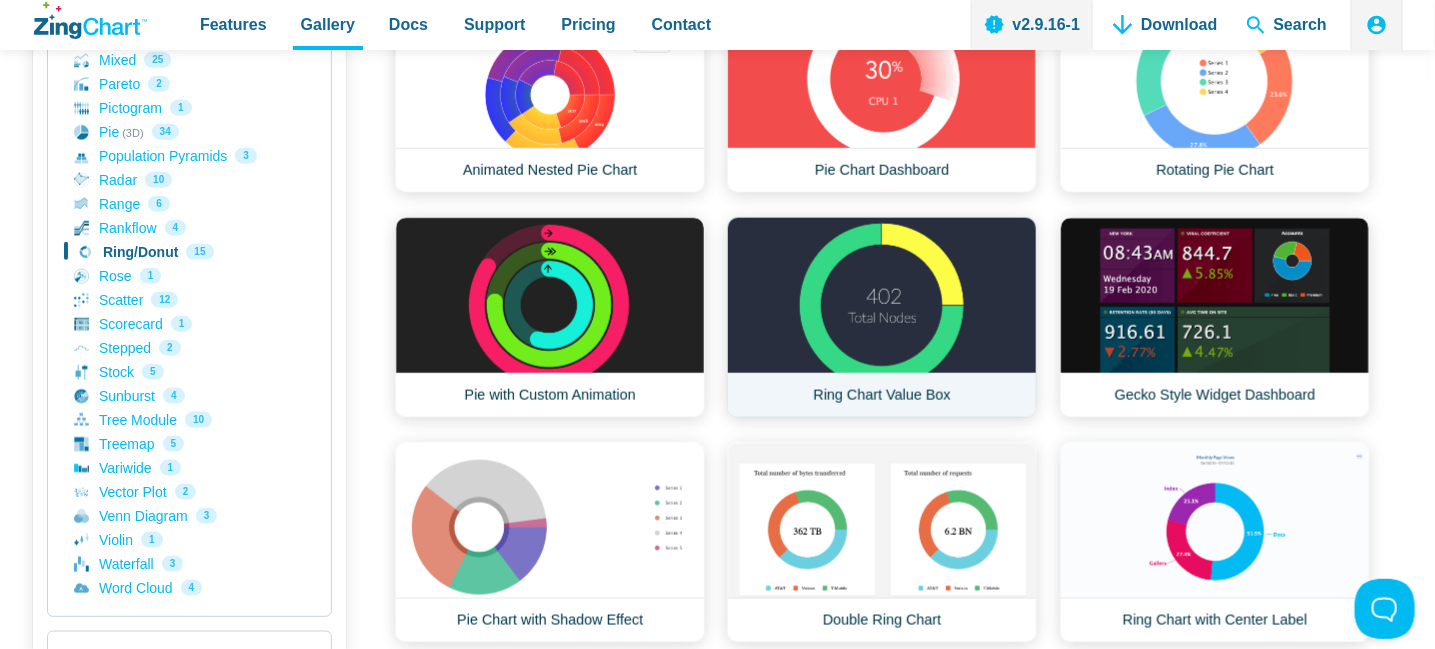 scroll, scrollTop: 800, scrollLeft: 0, axis: vertical 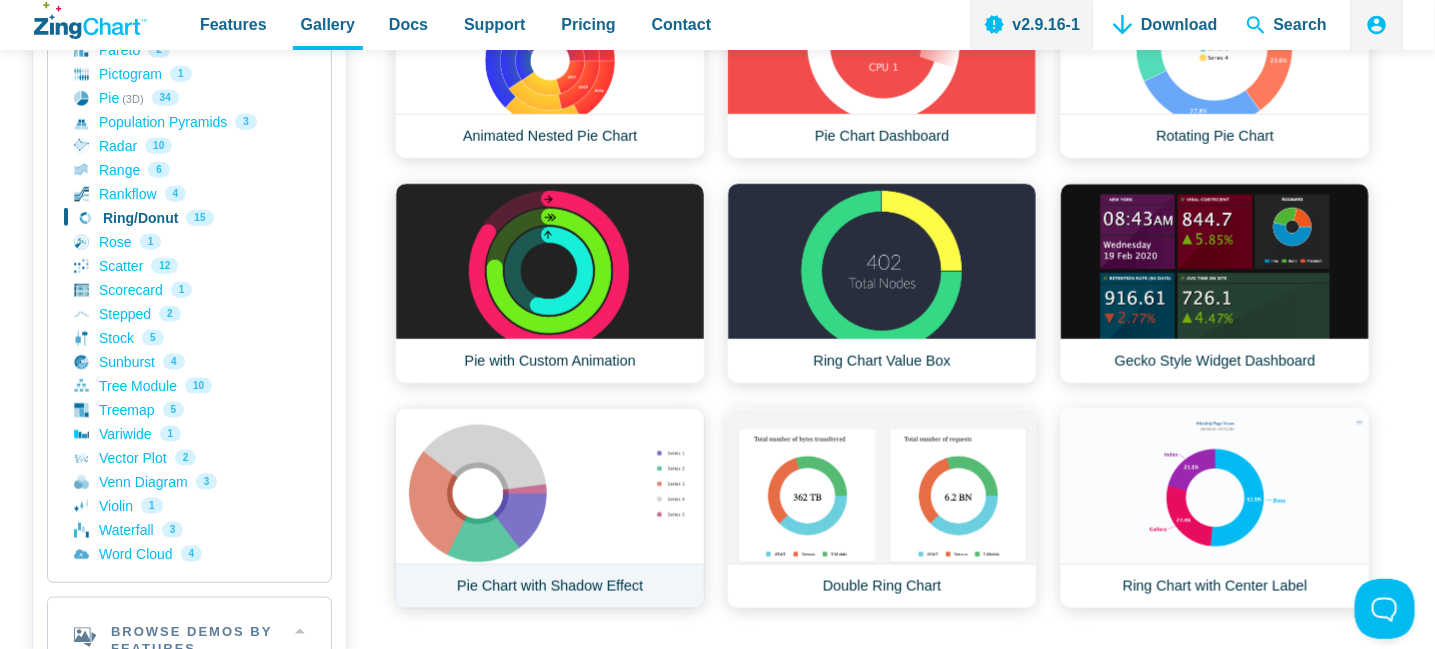 click on "Pie Chart with Shadow Effect" at bounding box center [550, 508] 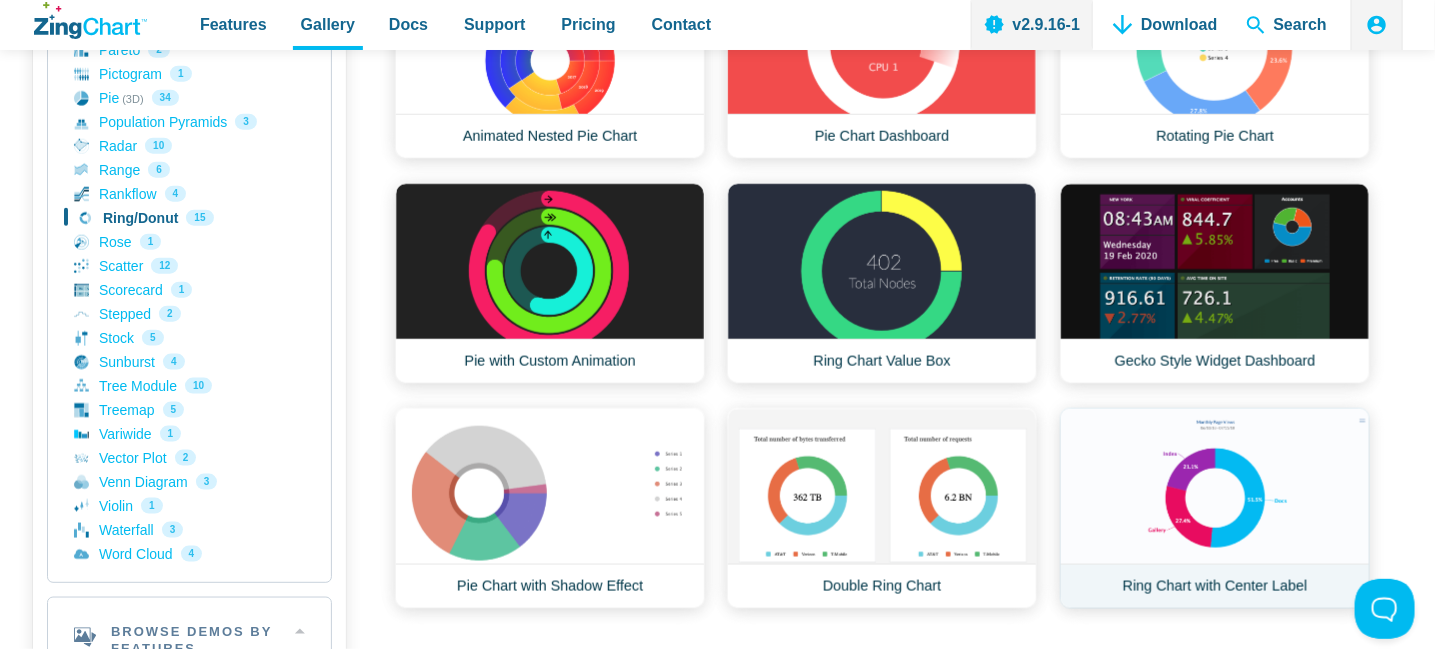 click on "Ring Chart with Center Label" at bounding box center (1215, 508) 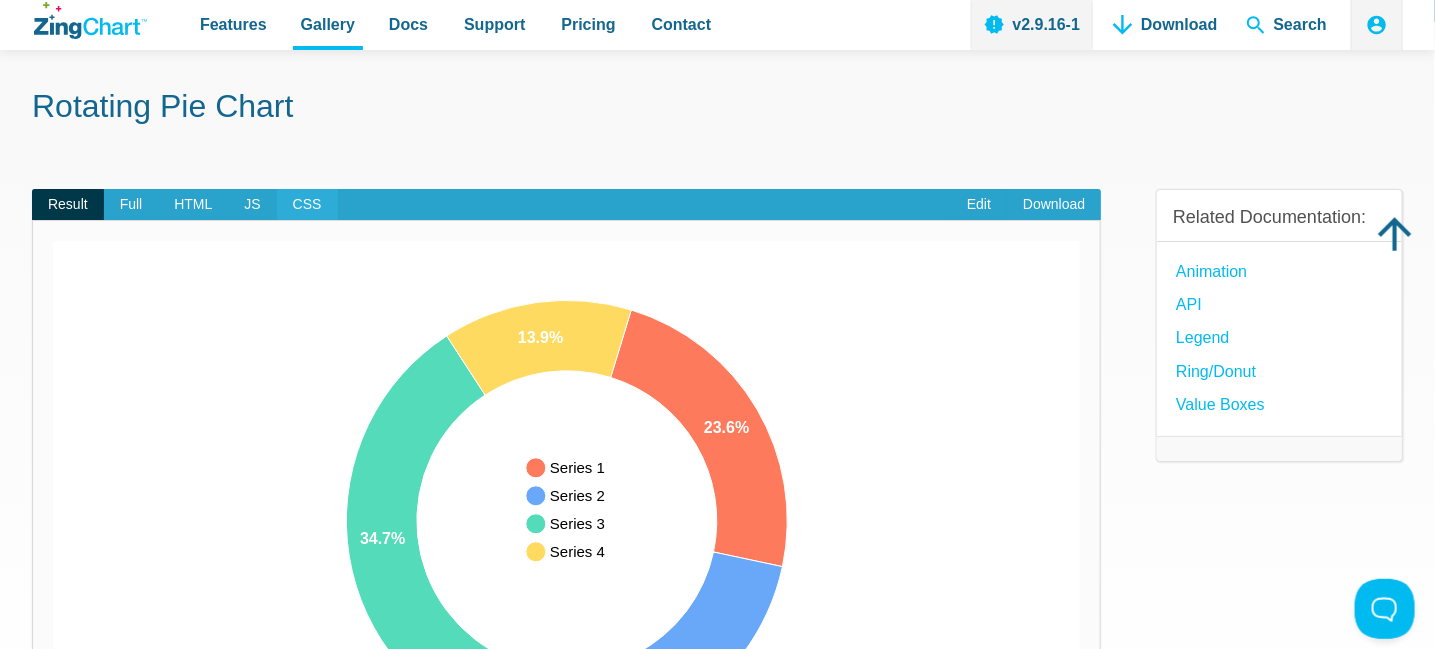 scroll, scrollTop: 0, scrollLeft: 0, axis: both 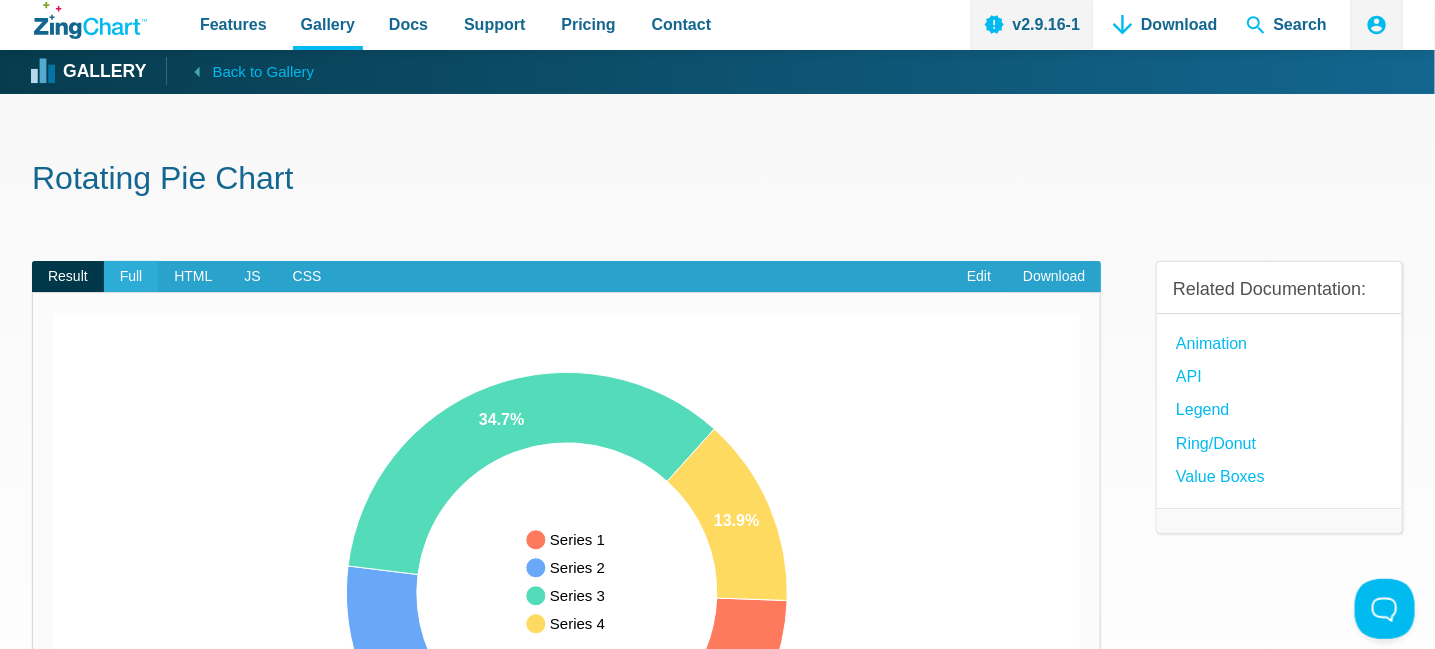 click on "Full" at bounding box center [131, 277] 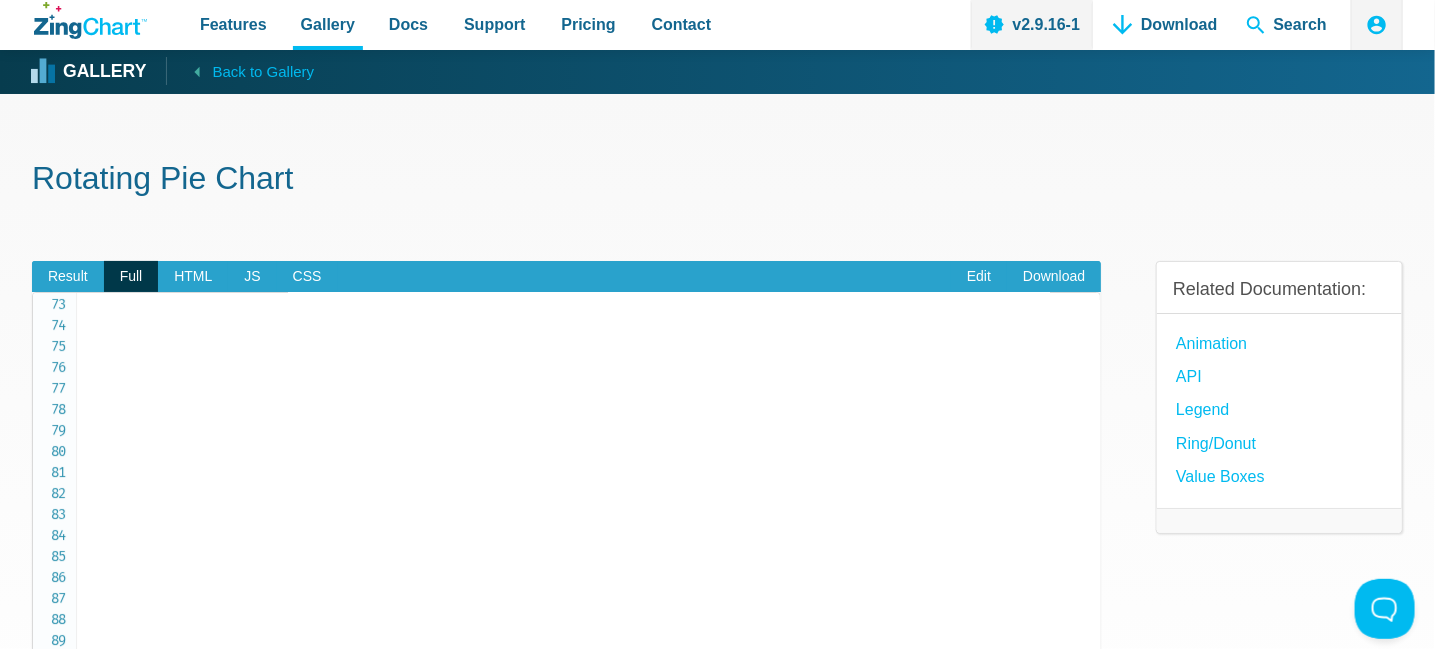 scroll, scrollTop: 1521, scrollLeft: 0, axis: vertical 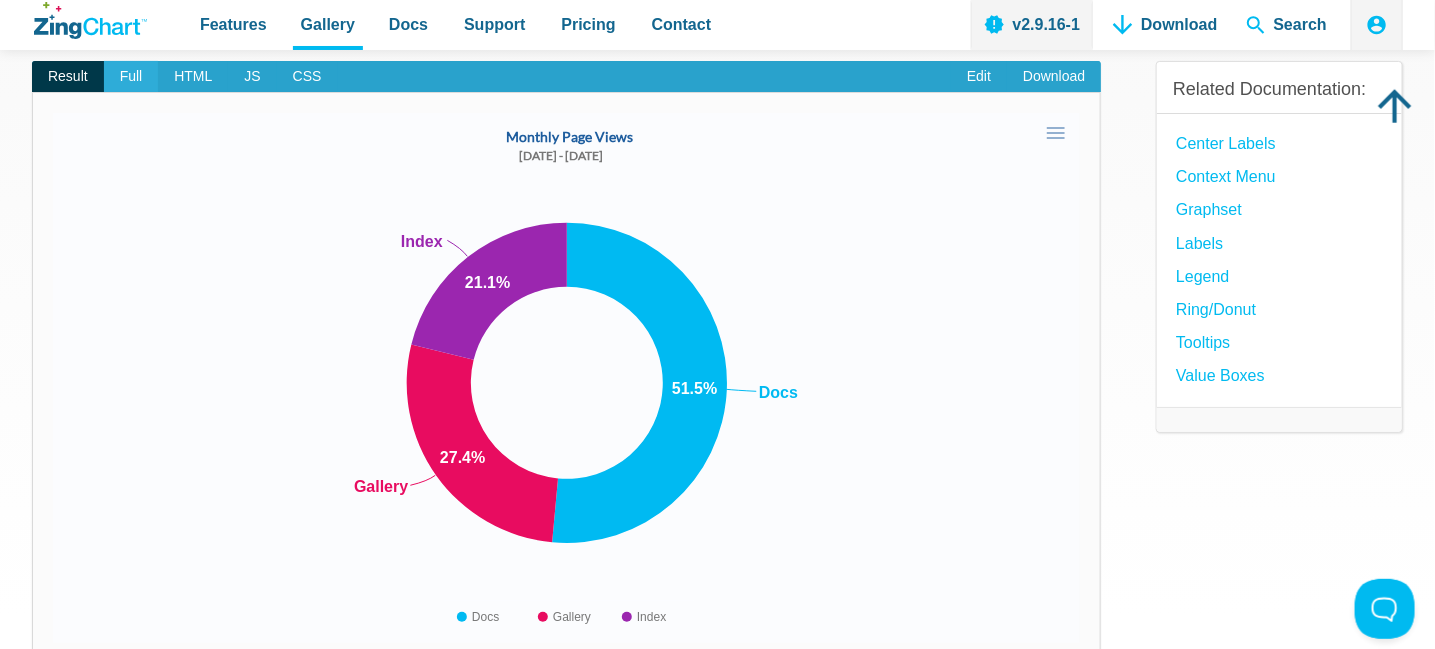 click on "Full" at bounding box center (131, 77) 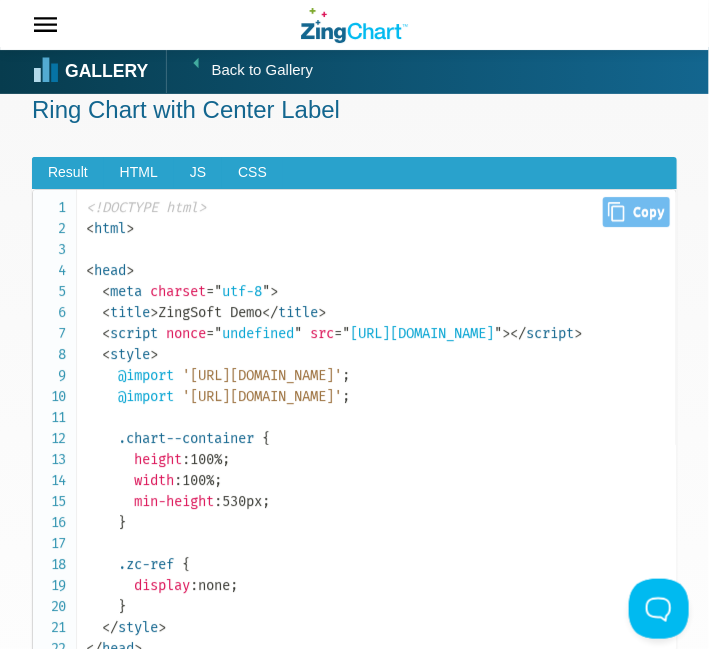 scroll, scrollTop: 0, scrollLeft: 0, axis: both 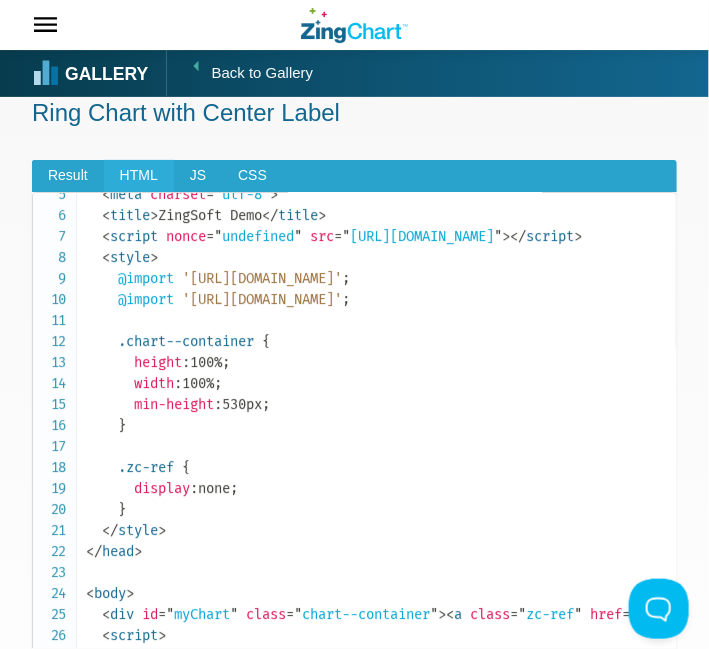 click on "HTML" at bounding box center [139, 176] 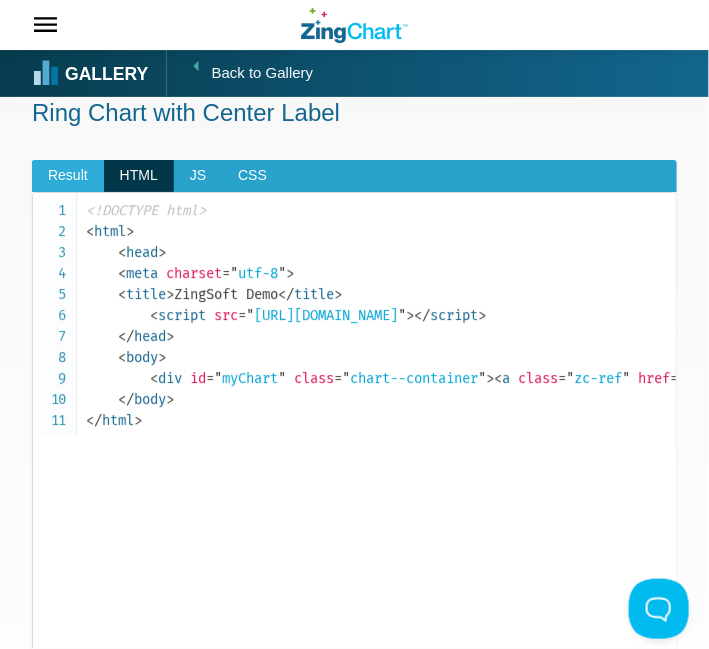 click on "Result" at bounding box center (68, 176) 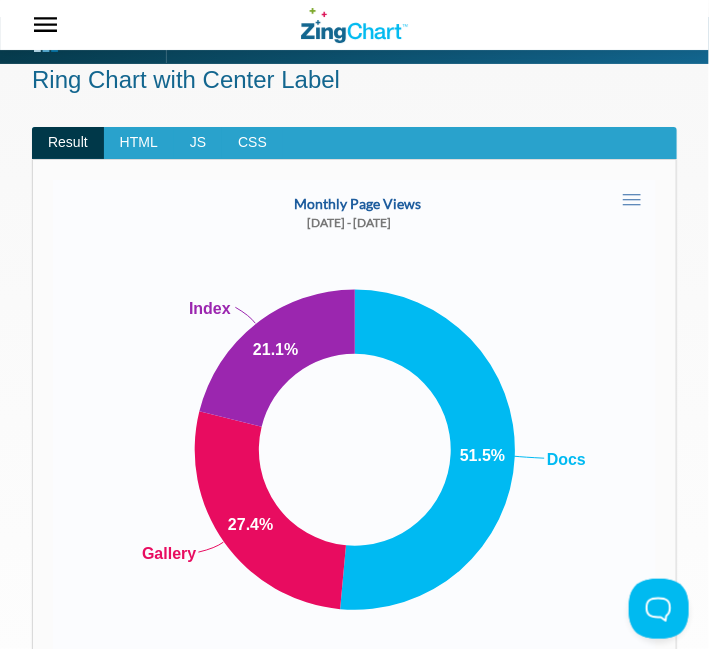 scroll, scrollTop: 0, scrollLeft: 0, axis: both 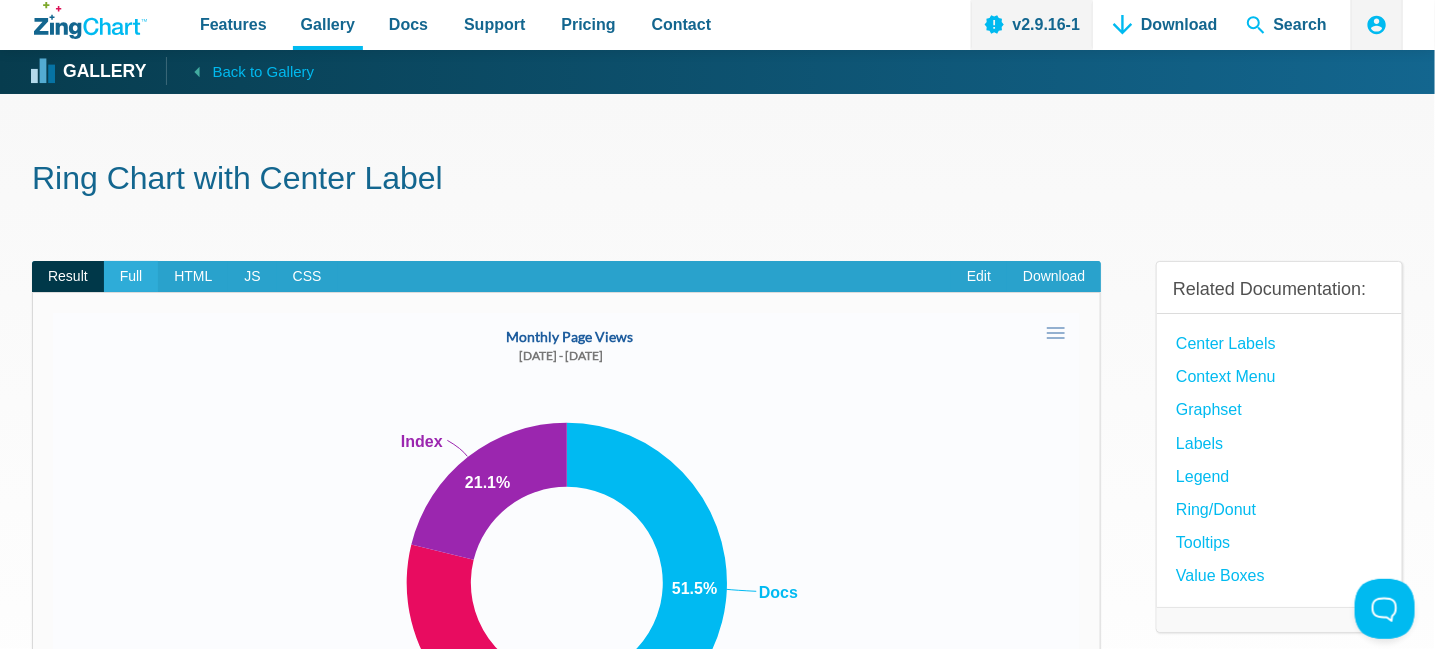 click on "Full" at bounding box center (131, 277) 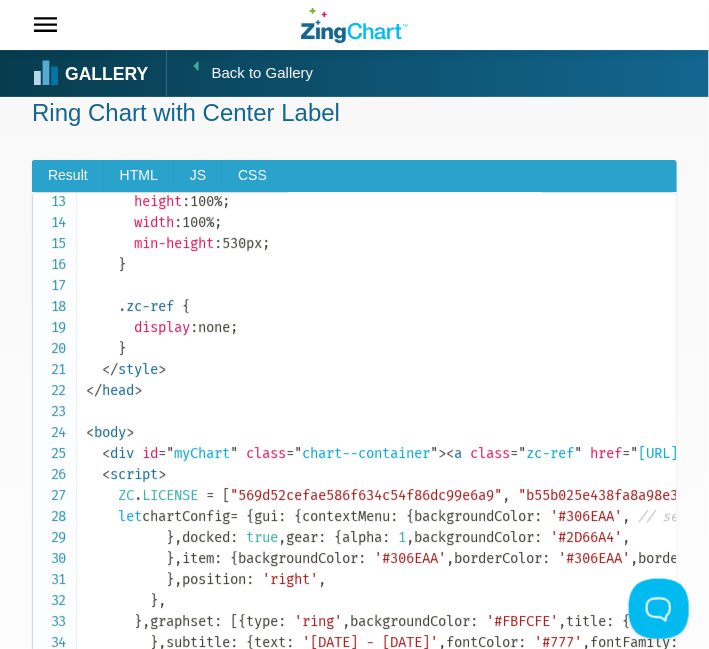 scroll, scrollTop: 300, scrollLeft: 0, axis: vertical 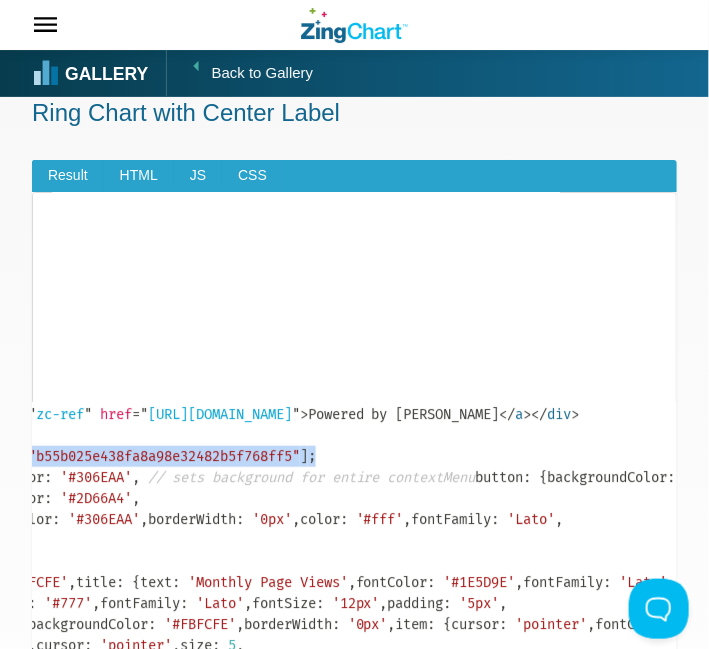 drag, startPoint x: 118, startPoint y: 455, endPoint x: 541, endPoint y: 460, distance: 423.02954 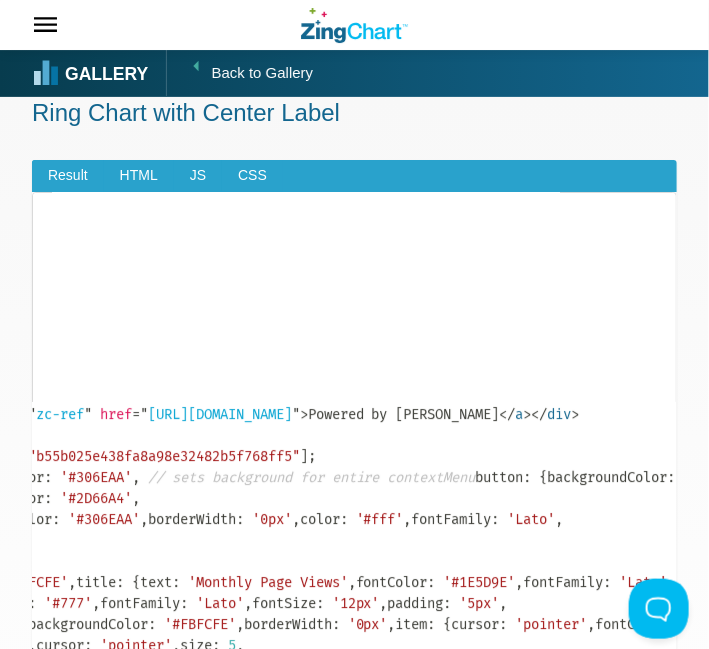 click on "<!DOCTYPE html>
< html >
< head >
< meta   charset = " utf-8 " >
< title > ZingSoft Demo </ title >
< script   nonce = " undefined "   src = " [URL][DOMAIN_NAME] " > </ script >
< style >
@import   '[URL][DOMAIN_NAME]' ;
@import   '[URL][DOMAIN_NAME]' ;
.chart--container   {
height :  100% ;
width :  100% ;
min-height :  530px ;
}
.zc-ref   {
display :  none ;
}
</ style >
</ head >
< body >
< div   id = " myChart "   class = " chart--container " > < a   class = " zc-ref "   href = " [URL][DOMAIN_NAME] " > Powered by [PERSON_NAME] </ a > </ div >
< script >
ZC . LICENSE   =   [ "569d52cefae586f634c54f86dc99e6a9" ,   "b55b025e438fa8a98e32482b5f768ff5" ] ;
let  chartConfig  =   {
gui :   {
contextMenu :   {
backgroundColor :   '#306EAA' ,
button :   { :   '#2D66A4'" at bounding box center (354, 457) 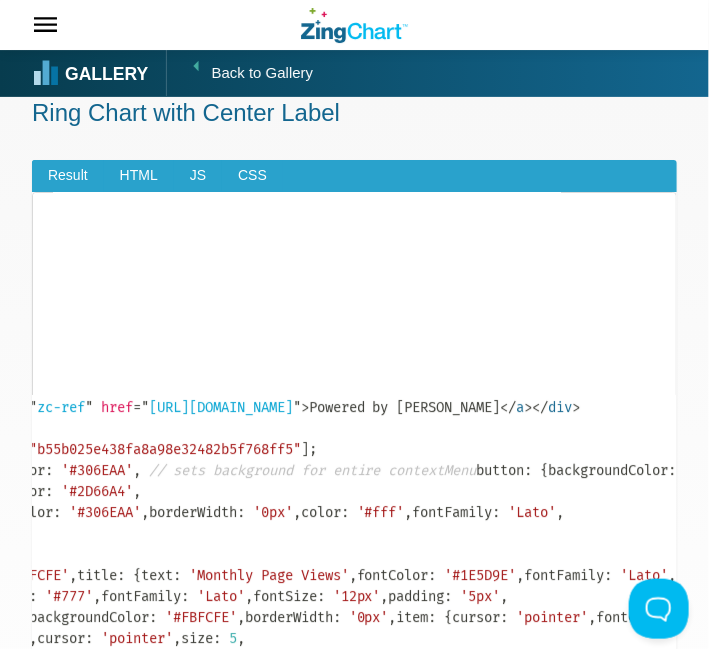 scroll, scrollTop: 400, scrollLeft: 489, axis: both 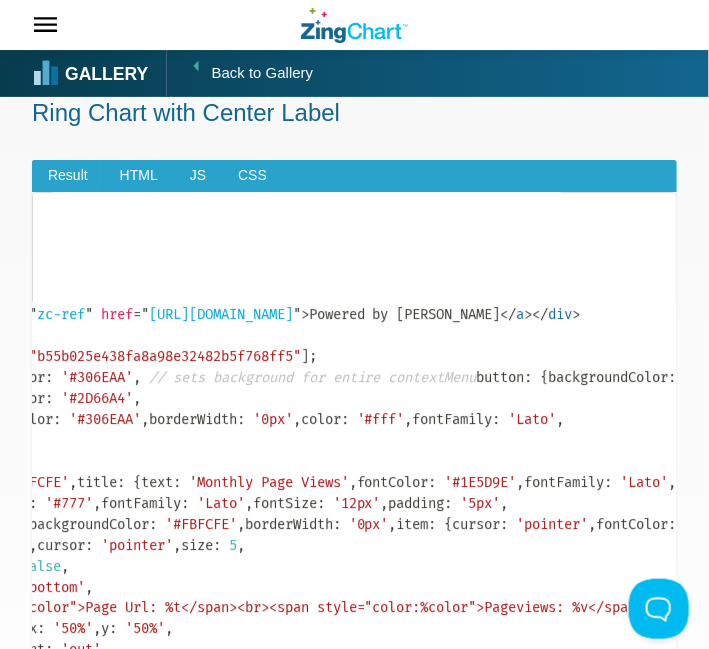 click on ""b55b025e438fa8a98e32482b5f768ff5"" at bounding box center [165, 356] 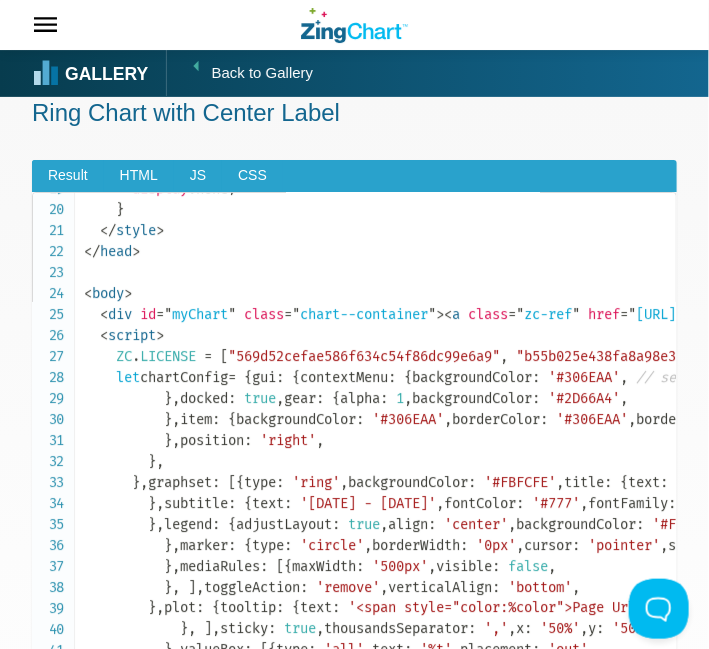 scroll, scrollTop: 400, scrollLeft: 0, axis: vertical 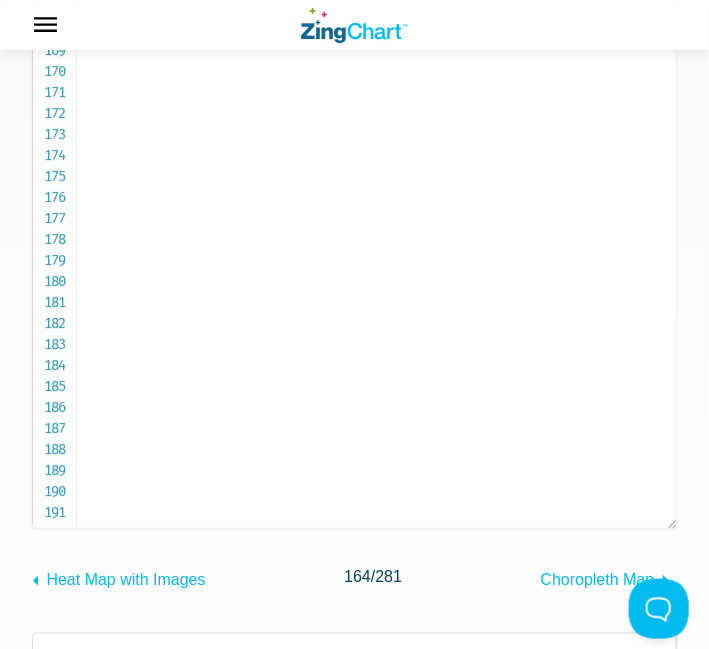 drag, startPoint x: 98, startPoint y: 337, endPoint x: 222, endPoint y: 269, distance: 141.42136 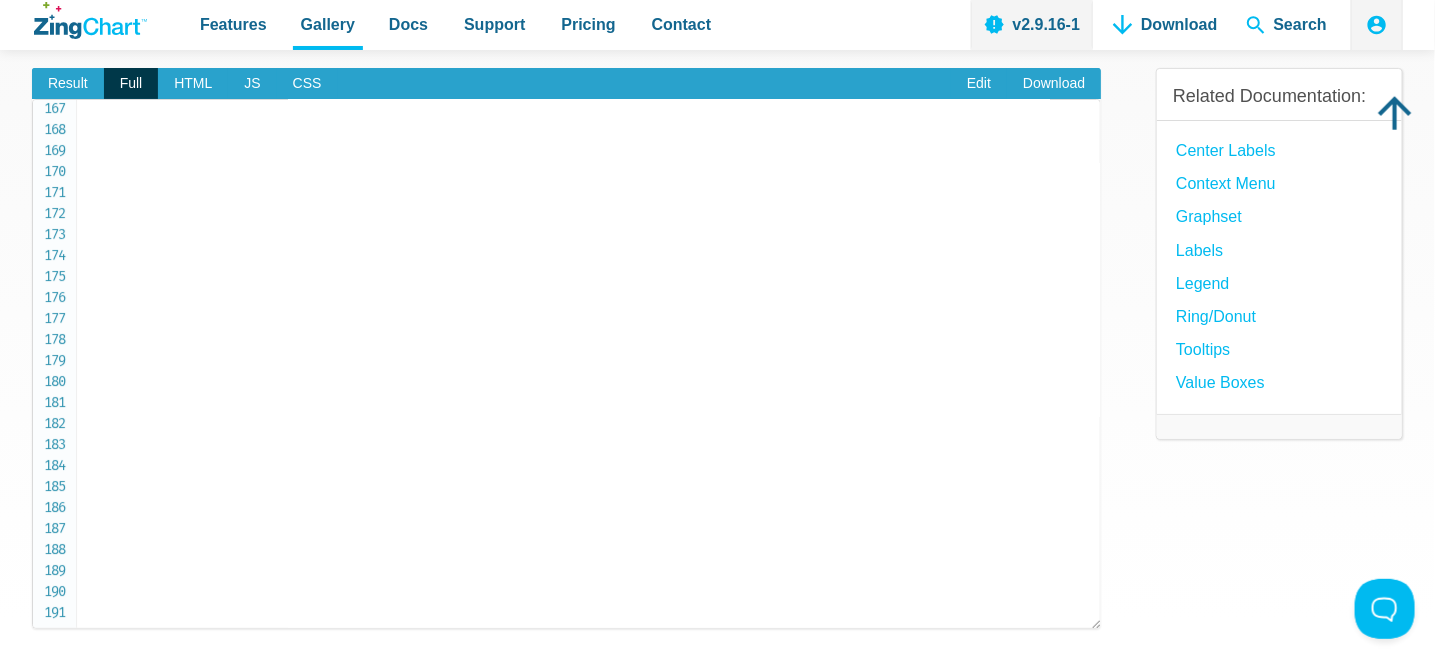 click on "<!DOCTYPE html>
< html >
< head >
< meta   charset = " utf-8 " >
< title > ZingSoft Demo </ title >
< script   nonce = " undefined "   src = " [URL][DOMAIN_NAME] " > </ script >
< style >
@import   '[URL][DOMAIN_NAME]' ;
@import   '[URL][DOMAIN_NAME]' ;
.chart--container   {
height :  100% ;
width :  100% ;
min-height :  530px ;
}
.zc-ref   {
display :  none ;
}
</ style >
</ head >
< body >
< div   id = " myChart "   class = " chart--container " > < a   class = " zc-ref "   href = " [URL][DOMAIN_NAME] " > Powered by [PERSON_NAME] </ a > </ div >
< script >
ZC . LICENSE   =   [ "569d52cefae586f634c54f86dc99e6a9" ,   "b55b025e438fa8a98e32482b5f768ff5" ] ;
let  chartConfig  =   {
gui :   {
contextMenu :   {
backgroundColor :   '#306EAA' ,
button :   { :   '#2D66A4'" at bounding box center (593, -2685) 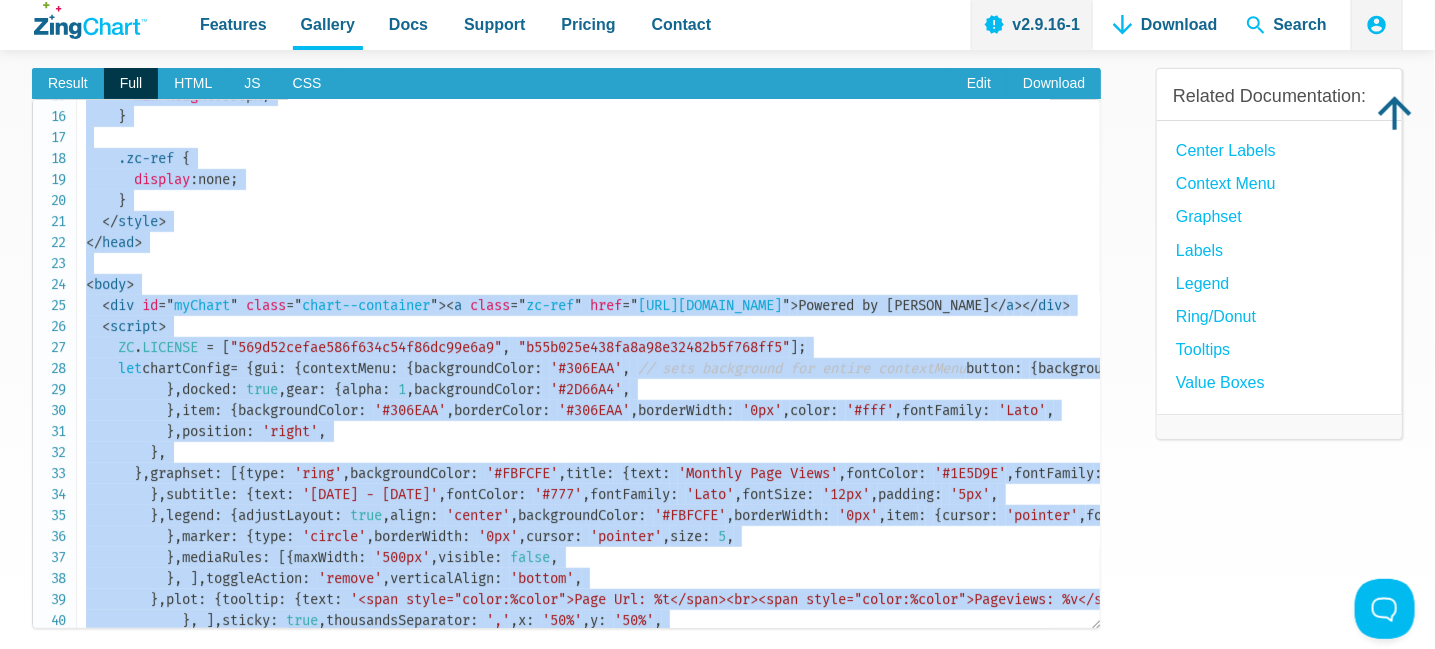scroll, scrollTop: 276, scrollLeft: 0, axis: vertical 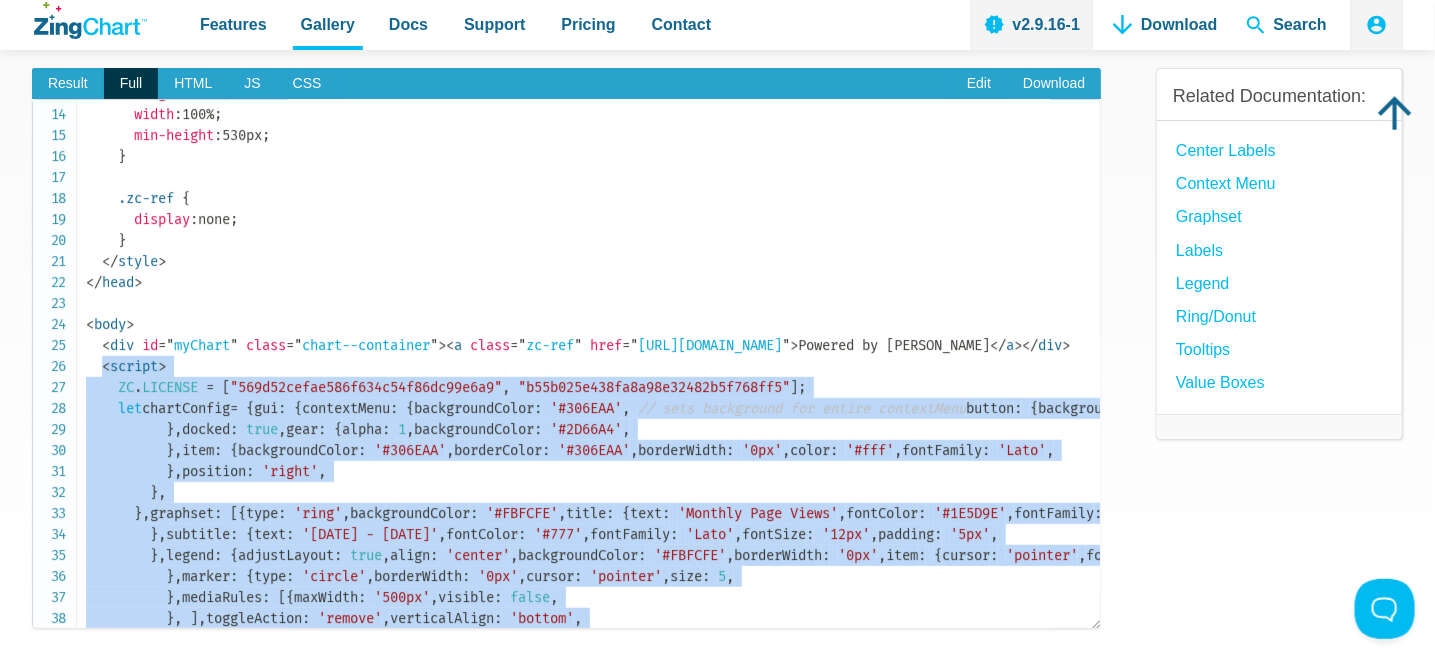 drag, startPoint x: 195, startPoint y: 528, endPoint x: 104, endPoint y: 360, distance: 191.06282 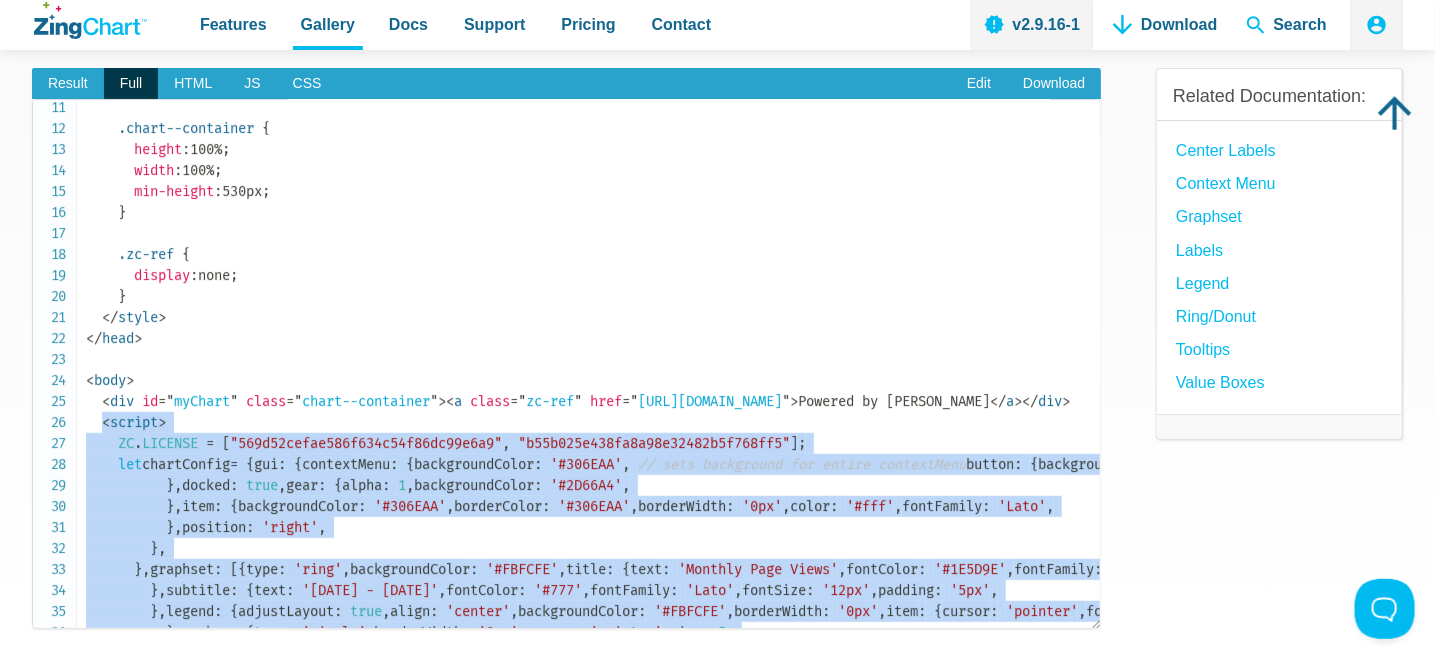 scroll, scrollTop: 176, scrollLeft: 0, axis: vertical 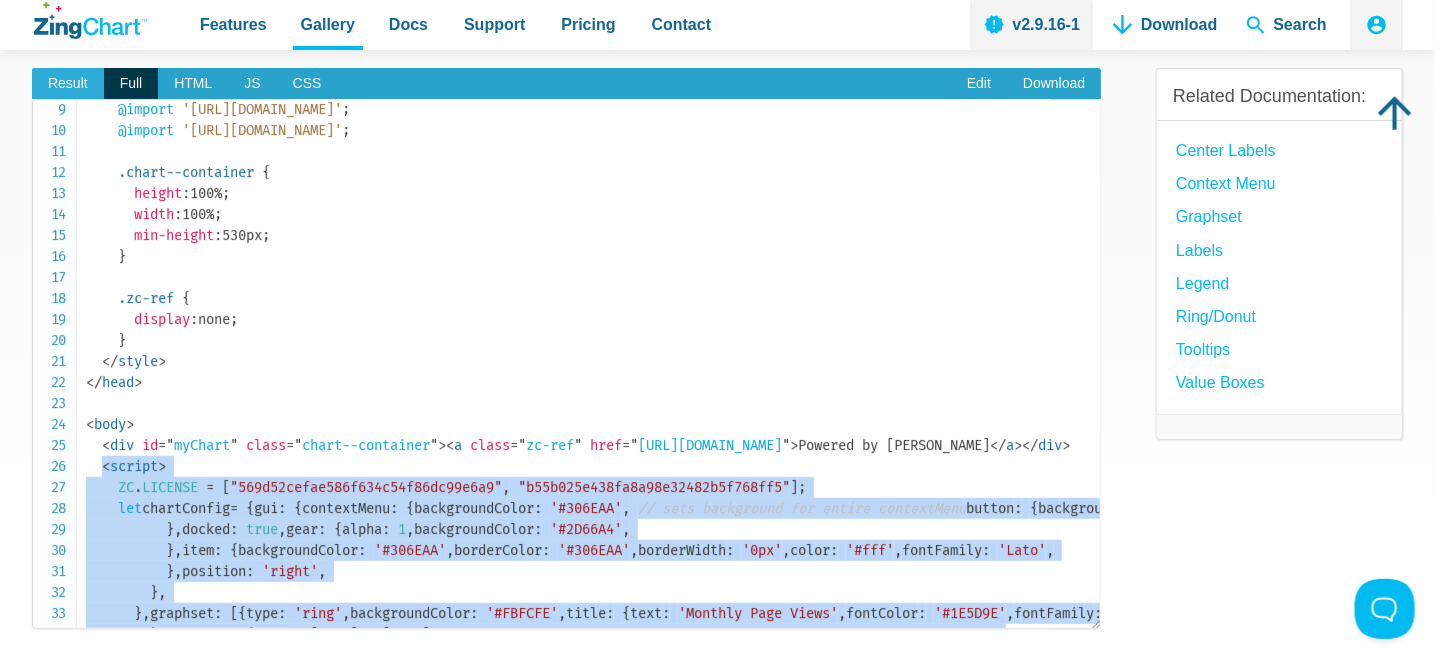 click on "Result" at bounding box center [68, 84] 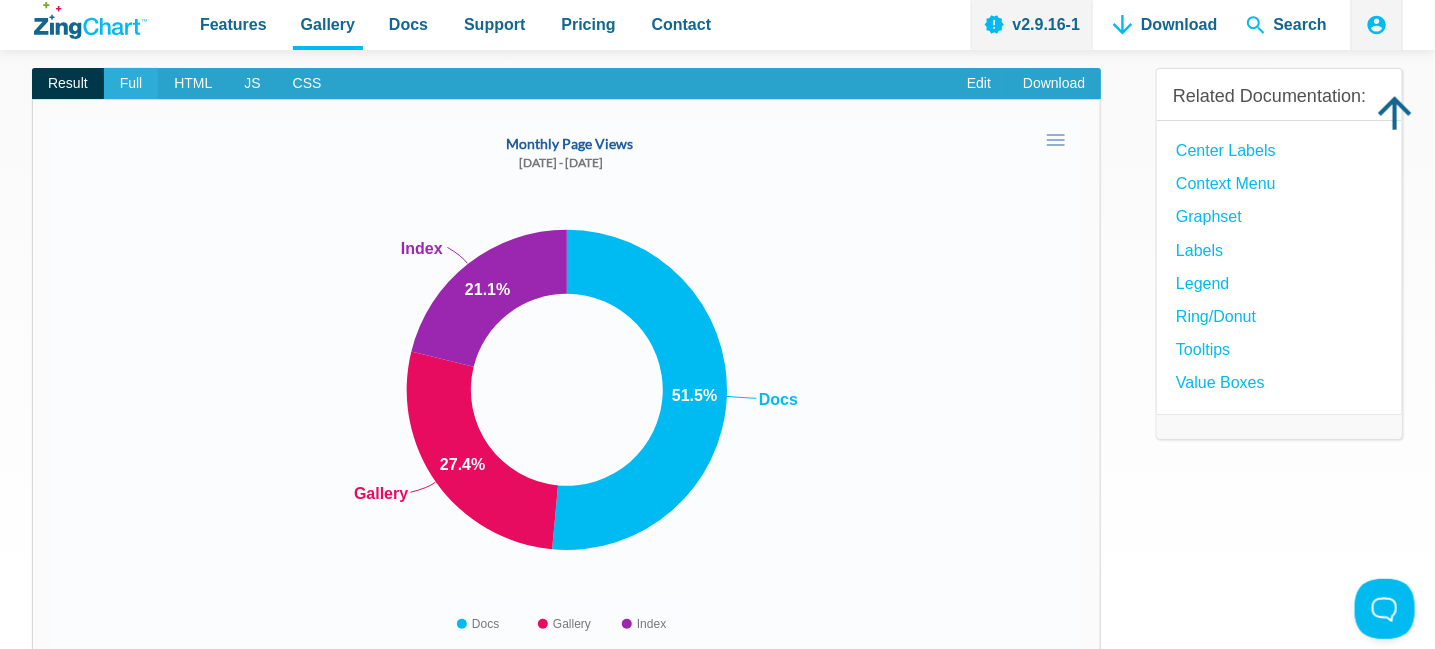 click on "Full" at bounding box center (131, 84) 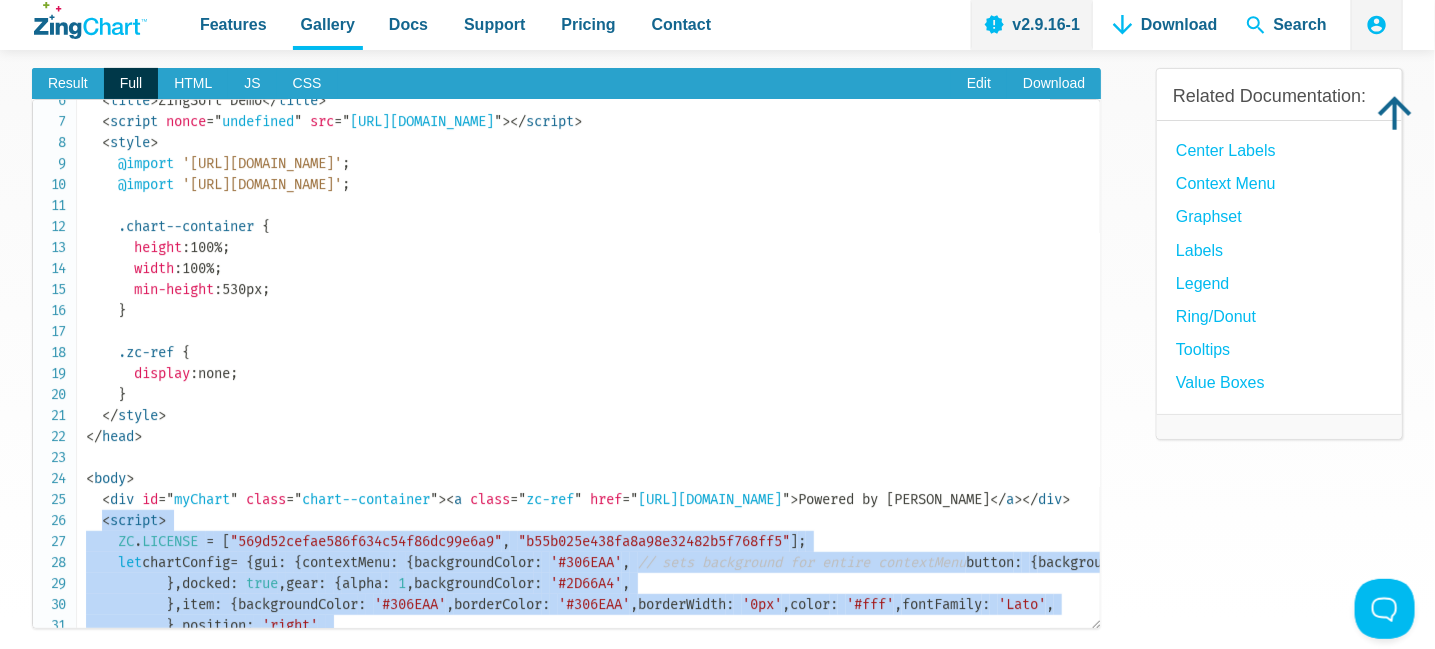 scroll, scrollTop: 76, scrollLeft: 0, axis: vertical 